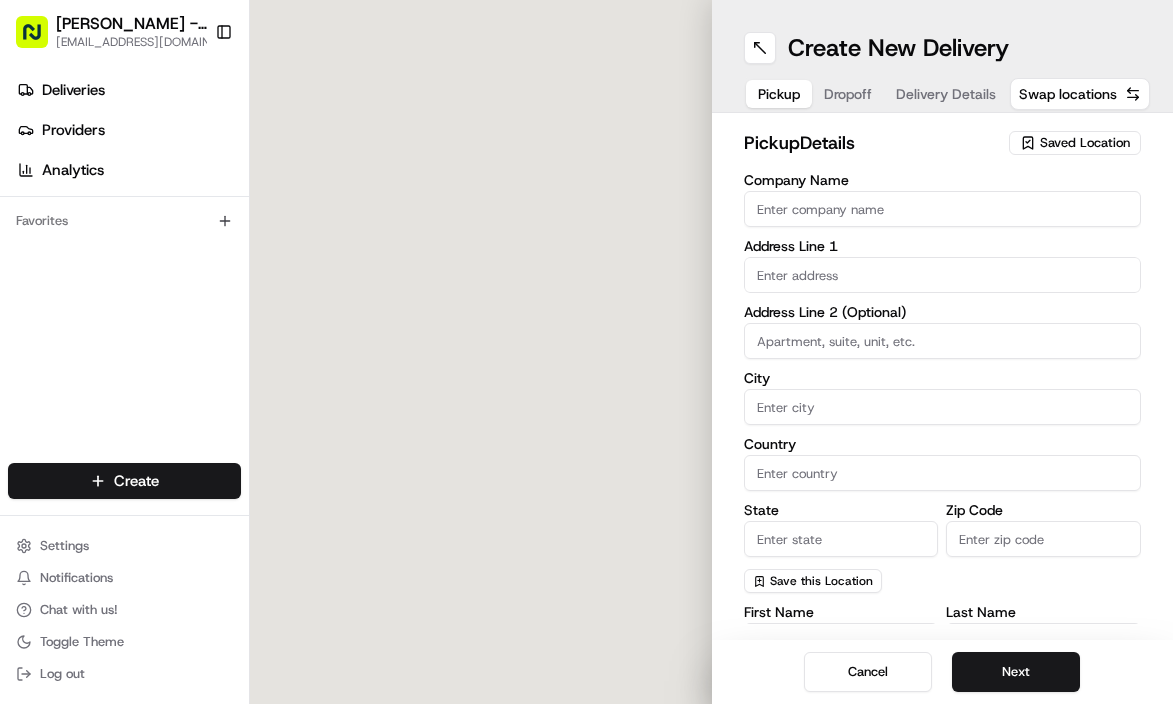 scroll, scrollTop: 0, scrollLeft: 0, axis: both 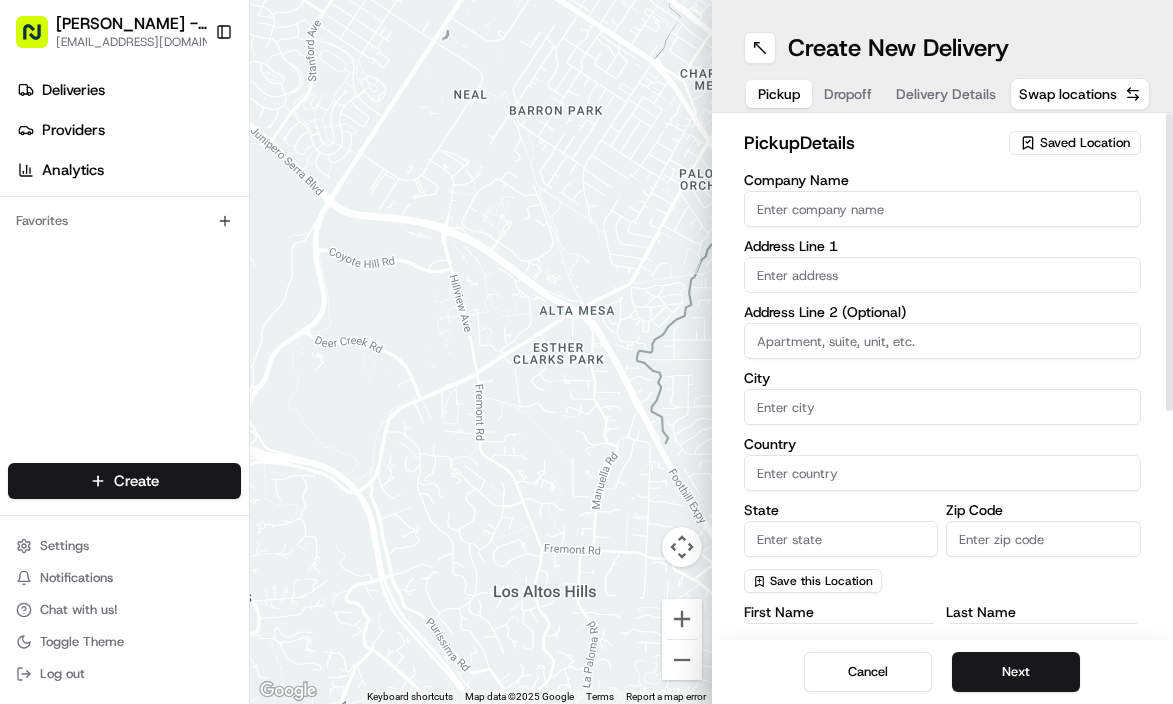 click on "Saved Location" at bounding box center (1085, 143) 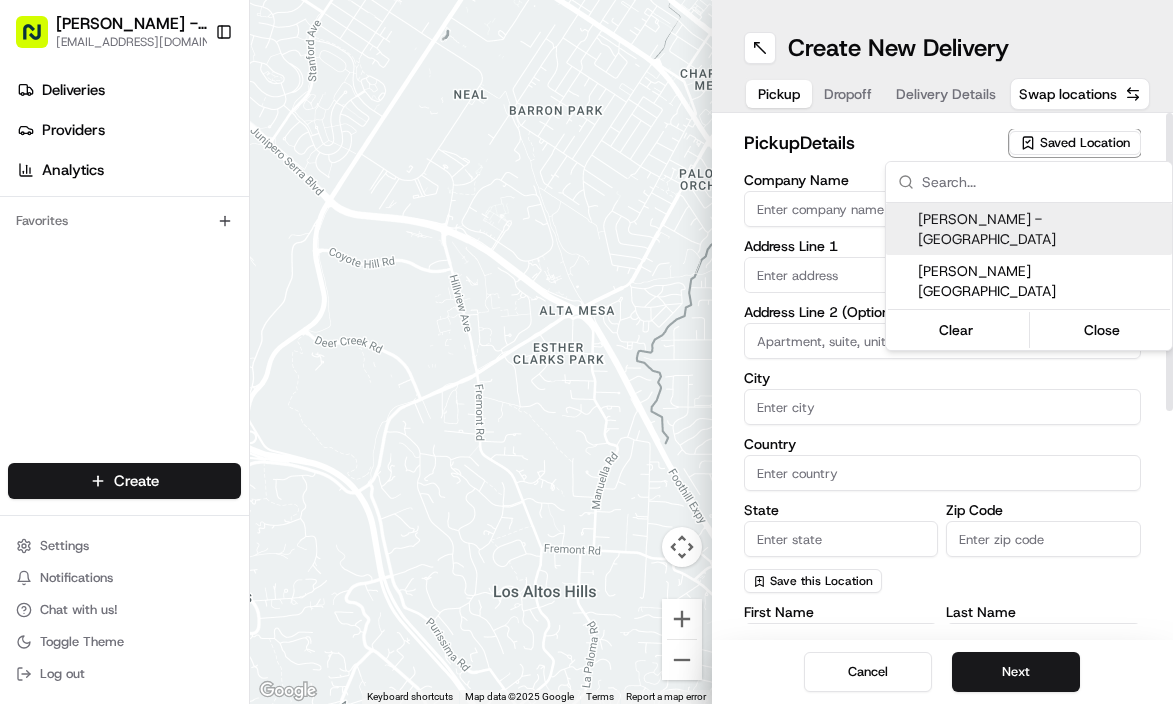 click on "[PERSON_NAME] - [GEOGRAPHIC_DATA]" at bounding box center (1041, 229) 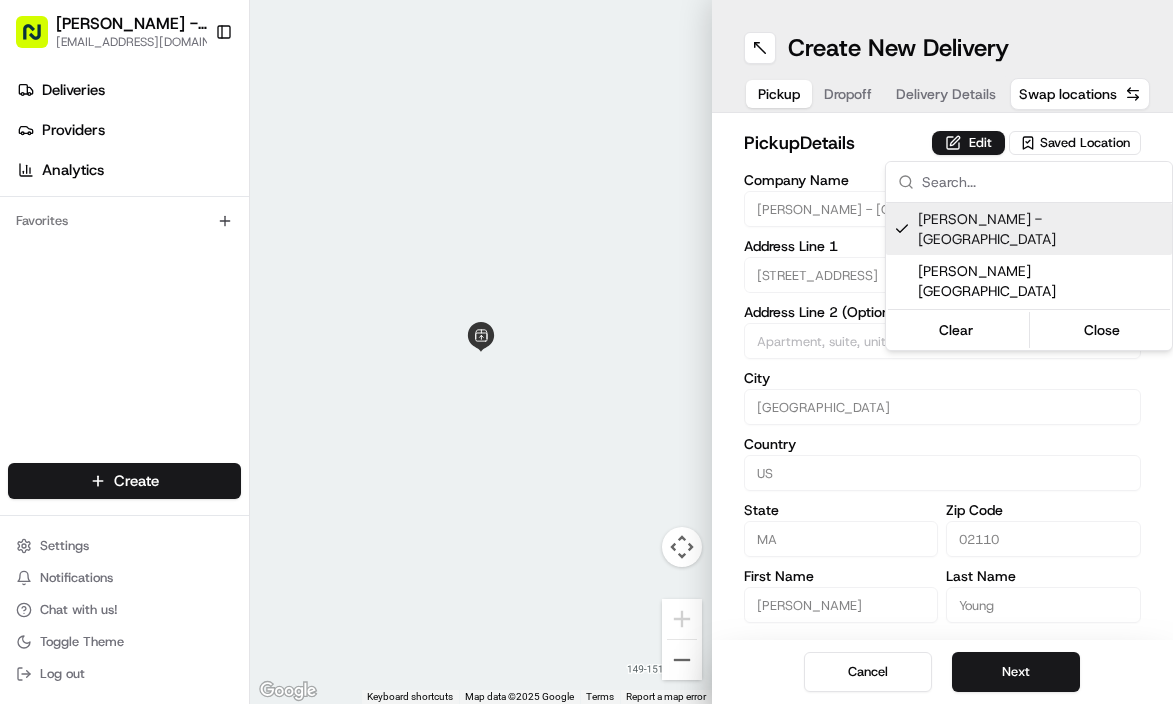 click on "[PERSON_NAME] - Boston [EMAIL_ADDRESS][DOMAIN_NAME] Toggle Sidebar Deliveries Providers Analytics Favorites Main Menu Members & Organization Organization Users Roles Preferences Customization Tracking Orchestration Automations Dispatch Strategy Locations Pickup Locations Dropoff Locations Billing Billing Refund Requests Integrations Notification Triggers Webhooks API Keys Request Logs Create Settings Notifications Chat with us! Toggle Theme Log out ← Move left → Move right ↑ Move up ↓ Move down + Zoom in - Zoom out Home Jump left by 75% End Jump right by 75% Page Up Jump up by 75% Page Down Jump down by 75% Keyboard shortcuts Map Data Map data ©2025 Google Map data ©2025 Google 2 m  Click to toggle between metric and imperial units Terms Report a map error Create New Delivery Pickup Dropoff Delivery Details Swap locations pickup  Details  Edit Saved Location Company Name [PERSON_NAME] - Boston Address Line [GEOGRAPHIC_DATA][STREET_ADDRESS] Address Line 2 (Optional) [GEOGRAPHIC_DATA] US State [US_STATE] Zip Code" at bounding box center [586, 352] 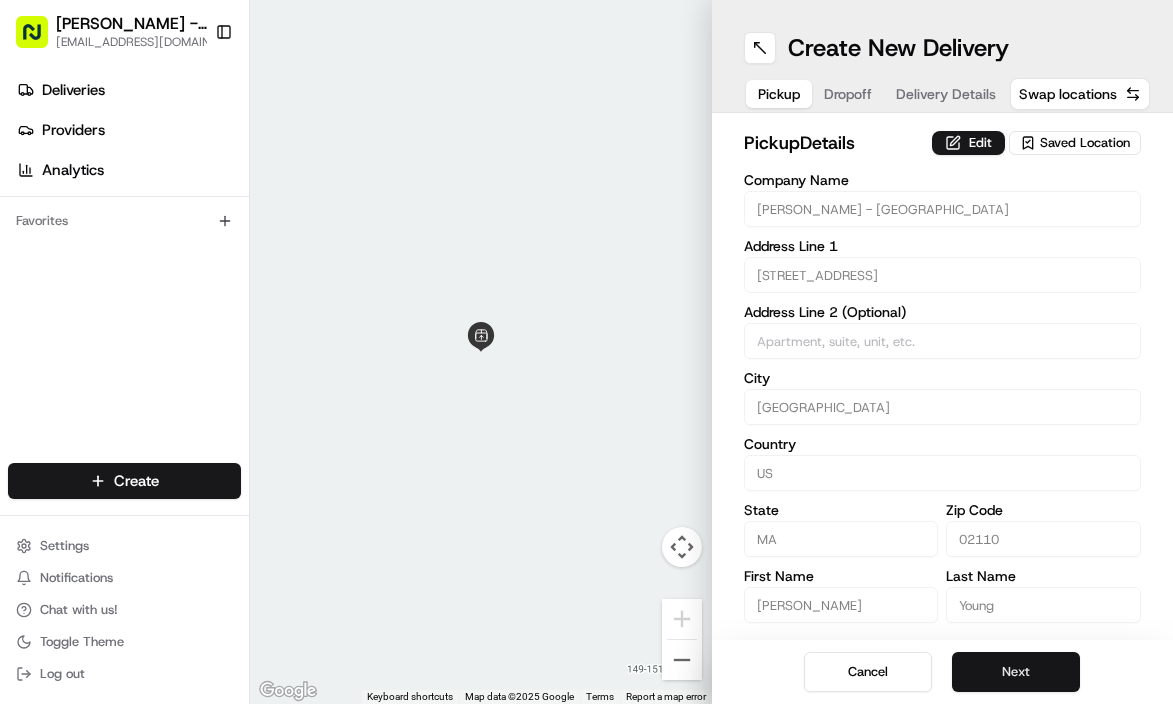 click on "Next" at bounding box center (1016, 672) 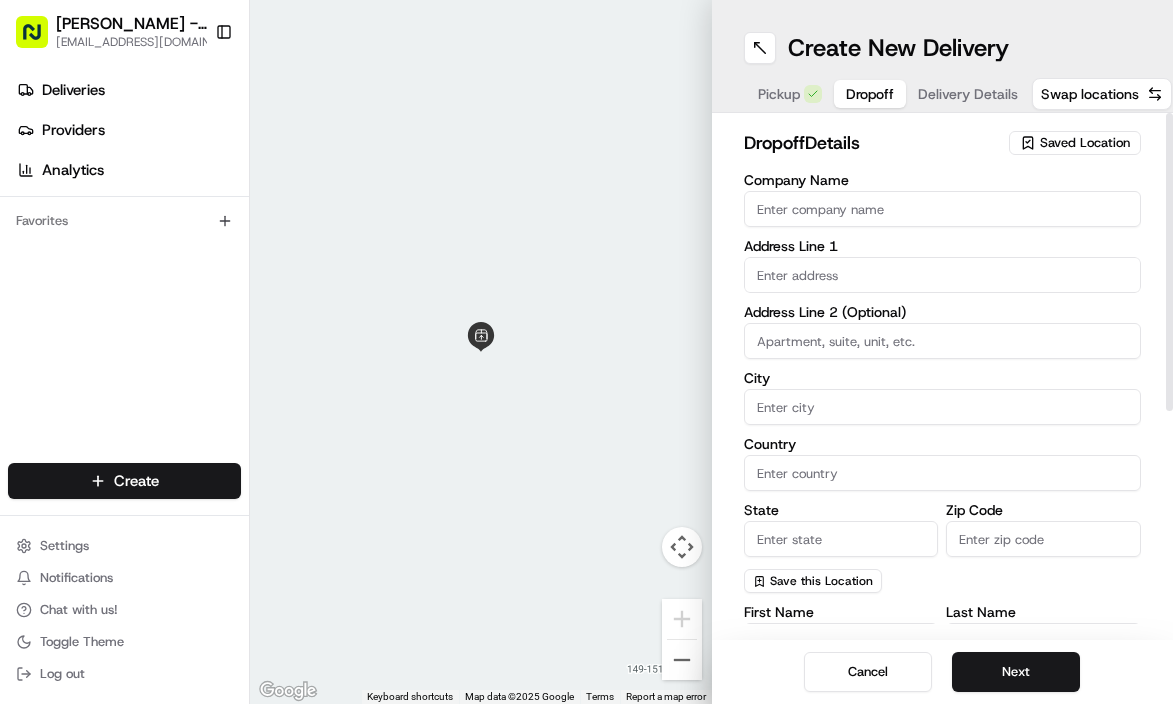 click on "Saved Location" at bounding box center (1085, 143) 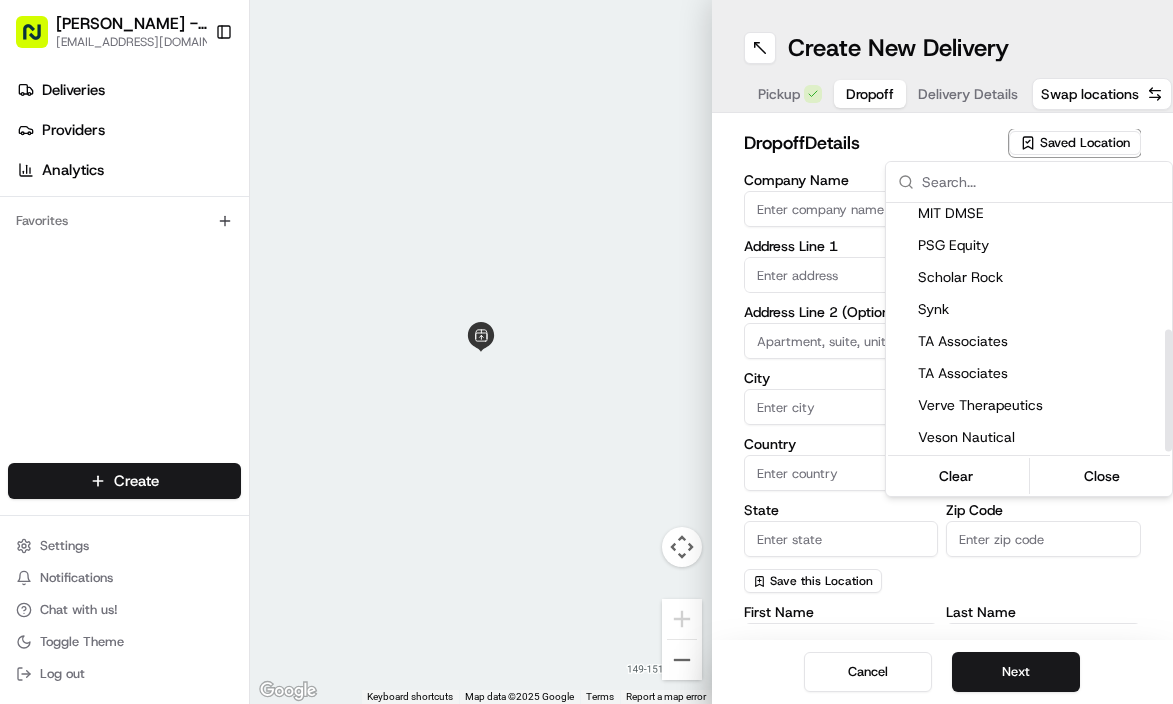scroll, scrollTop: 0, scrollLeft: 0, axis: both 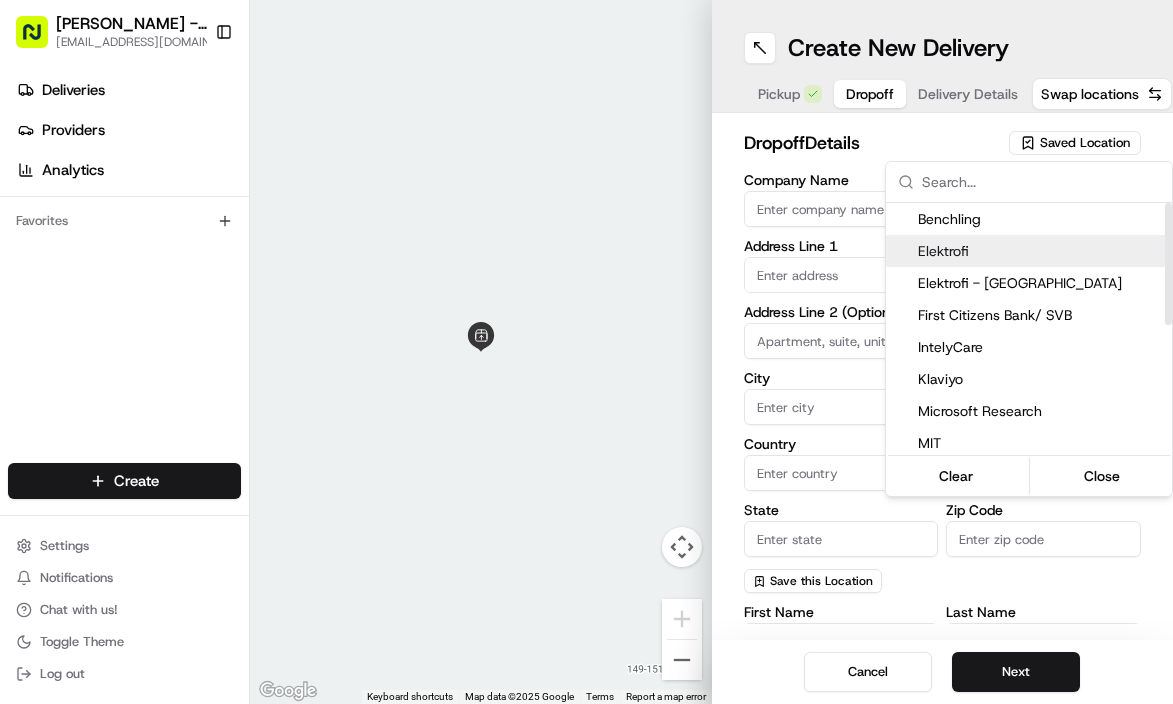 click on "[PERSON_NAME] - Boston [EMAIL_ADDRESS][DOMAIN_NAME] Toggle Sidebar Deliveries Providers Analytics Favorites Main Menu Members & Organization Organization Users Roles Preferences Customization Tracking Orchestration Automations Dispatch Strategy Locations Pickup Locations Dropoff Locations Billing Billing Refund Requests Integrations Notification Triggers Webhooks API Keys Request Logs Create Settings Notifications Chat with us! Toggle Theme Log out ← Move left → Move right ↑ Move up ↓ Move down + Zoom in - Zoom out Home Jump left by 75% End Jump right by 75% Page Up Jump up by 75% Page Down Jump down by 75% Keyboard shortcuts Map Data Map data ©2025 Google Map data ©2025 Google 2 m  Click to toggle between metric and imperial units Terms Report a map error Create New Delivery Pickup Dropoff Delivery Details Swap locations dropoff  Details Saved Location Company Name Address Line 1 Address Line 2 (Optional) City Country State Zip Code Save this Location First Name Last Name Email (Optional)" at bounding box center (586, 352) 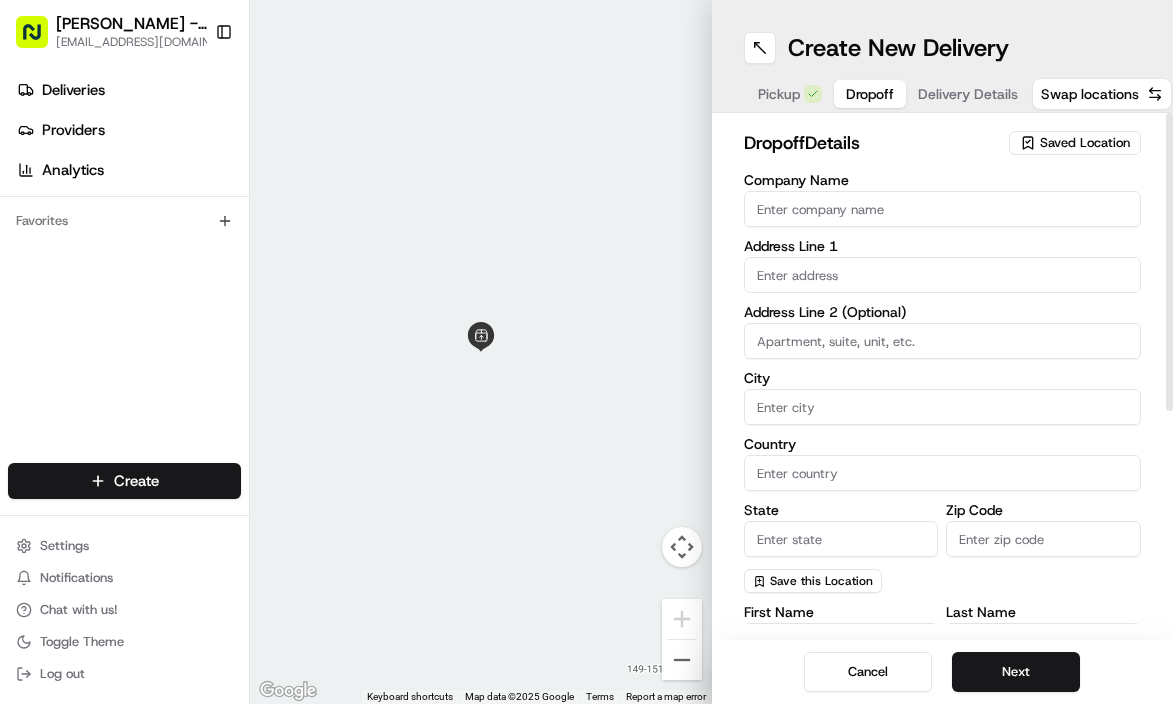 click on "Company Name" at bounding box center (943, 209) 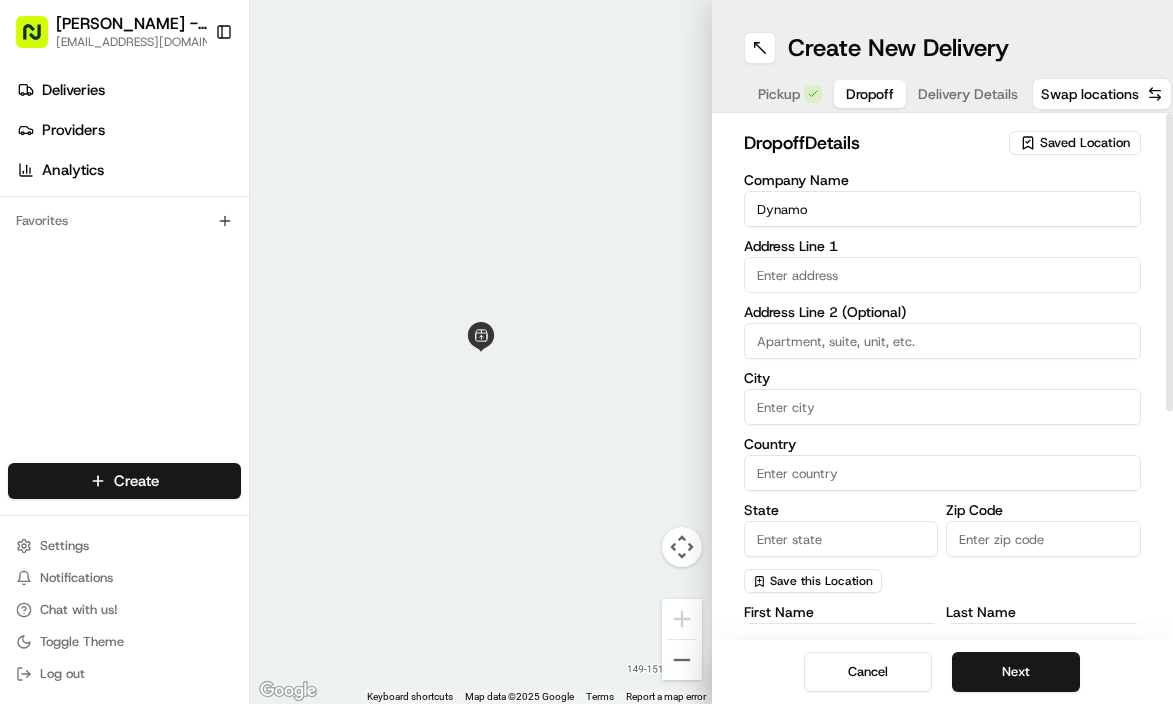 type on "Dynamo" 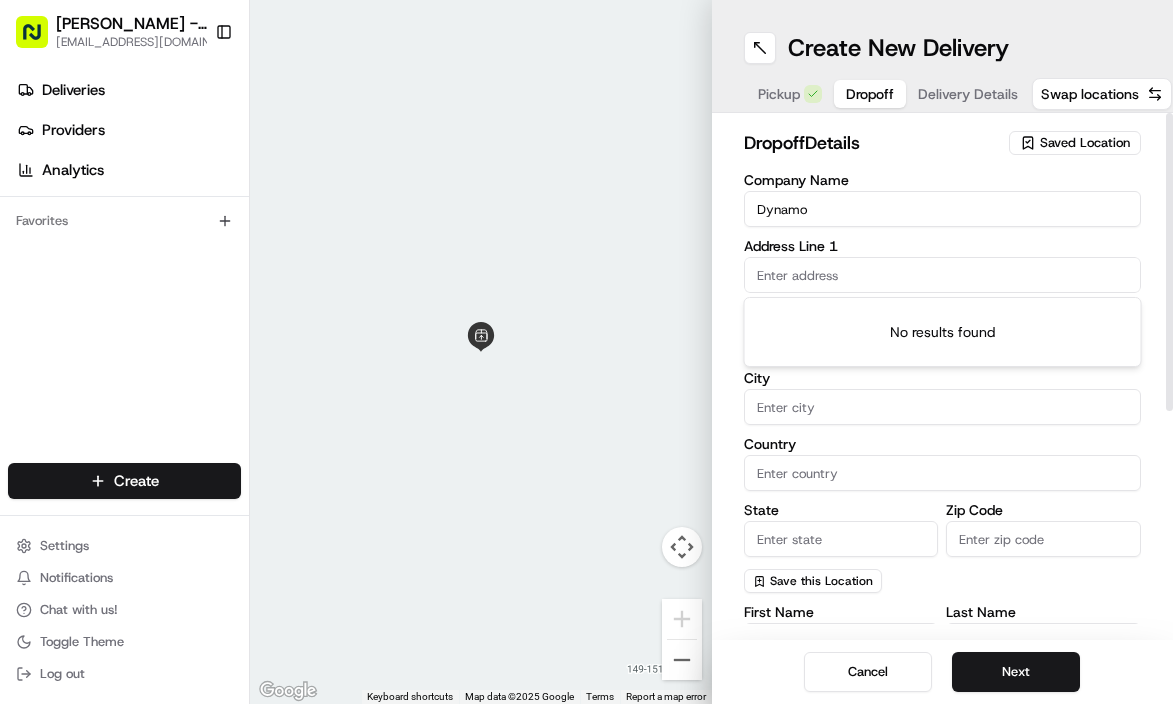paste on "[STREET_ADDRESS]" 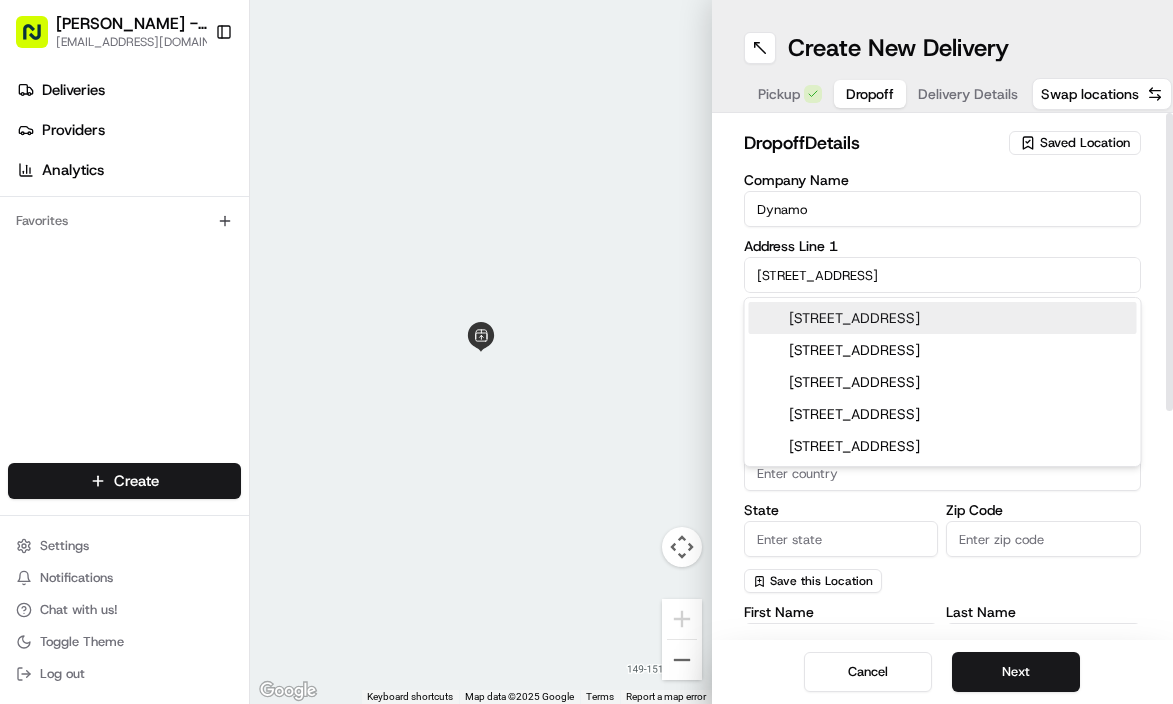 click on "[STREET_ADDRESS]" at bounding box center (943, 318) 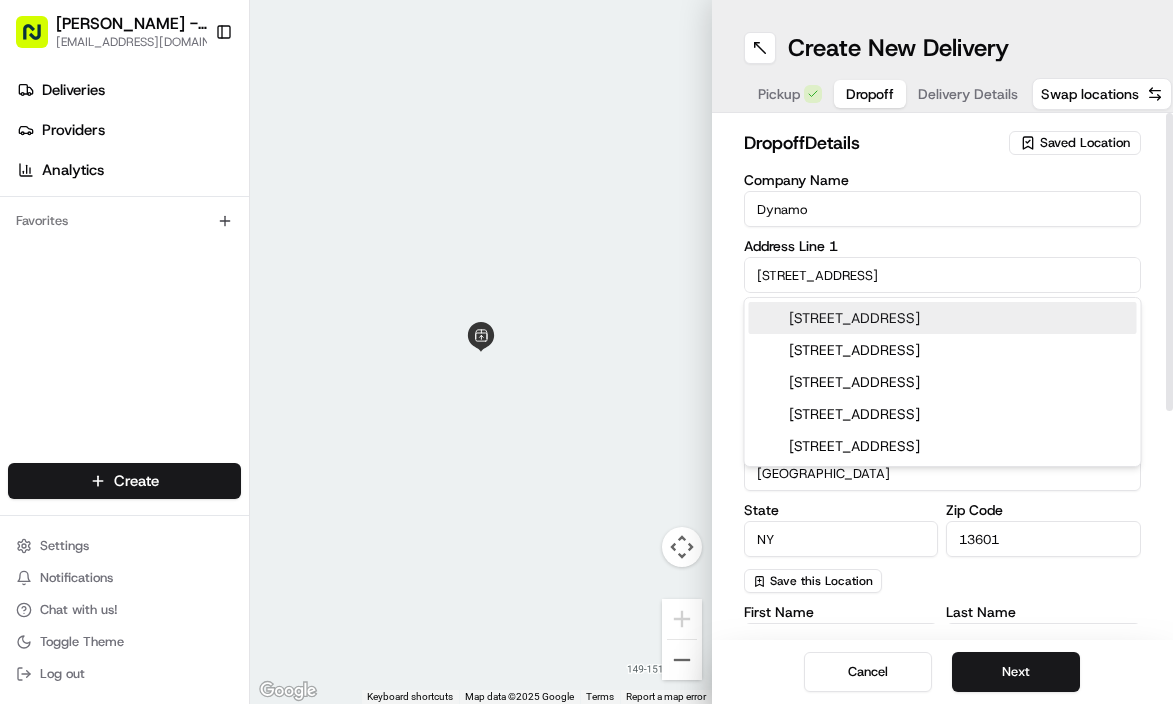 type on "[STREET_ADDRESS]" 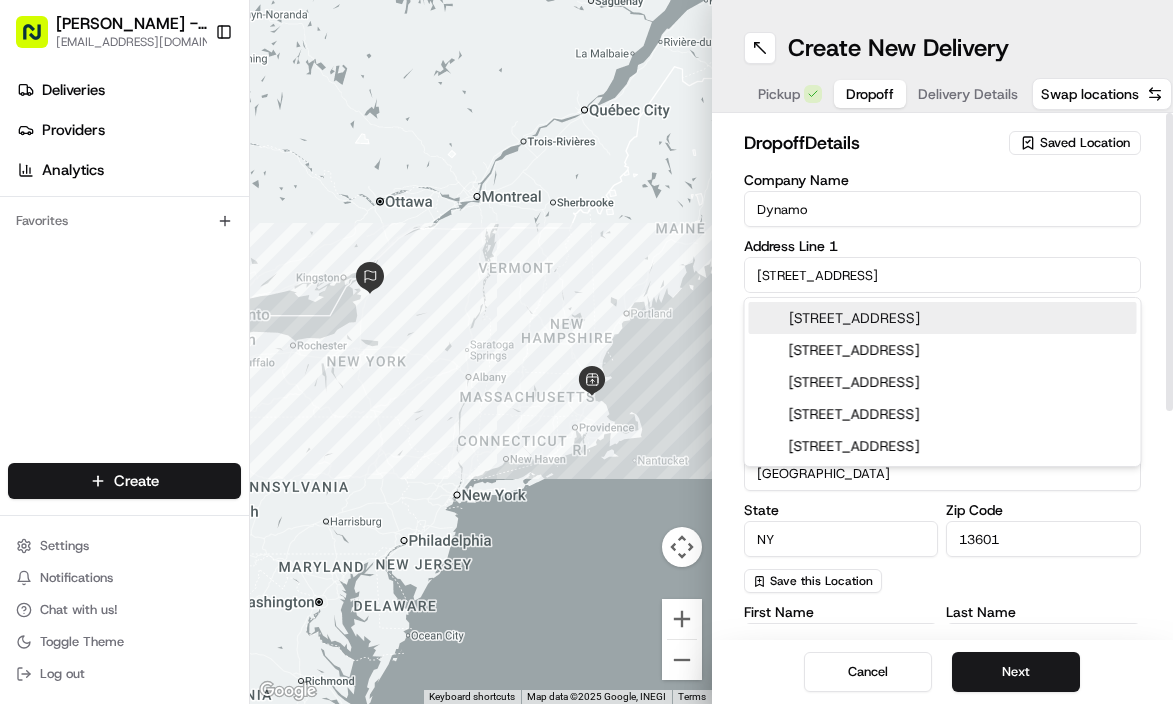 drag, startPoint x: 872, startPoint y: 277, endPoint x: 707, endPoint y: 274, distance: 165.02727 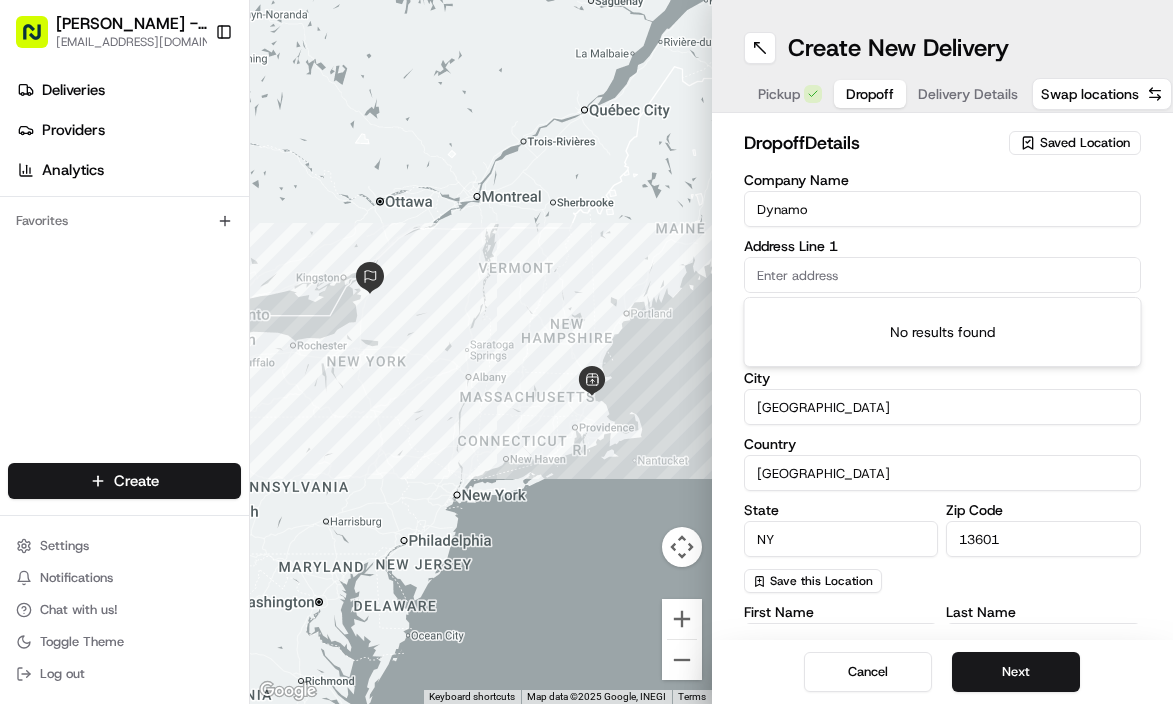paste on "[STREET_ADDRESS]" 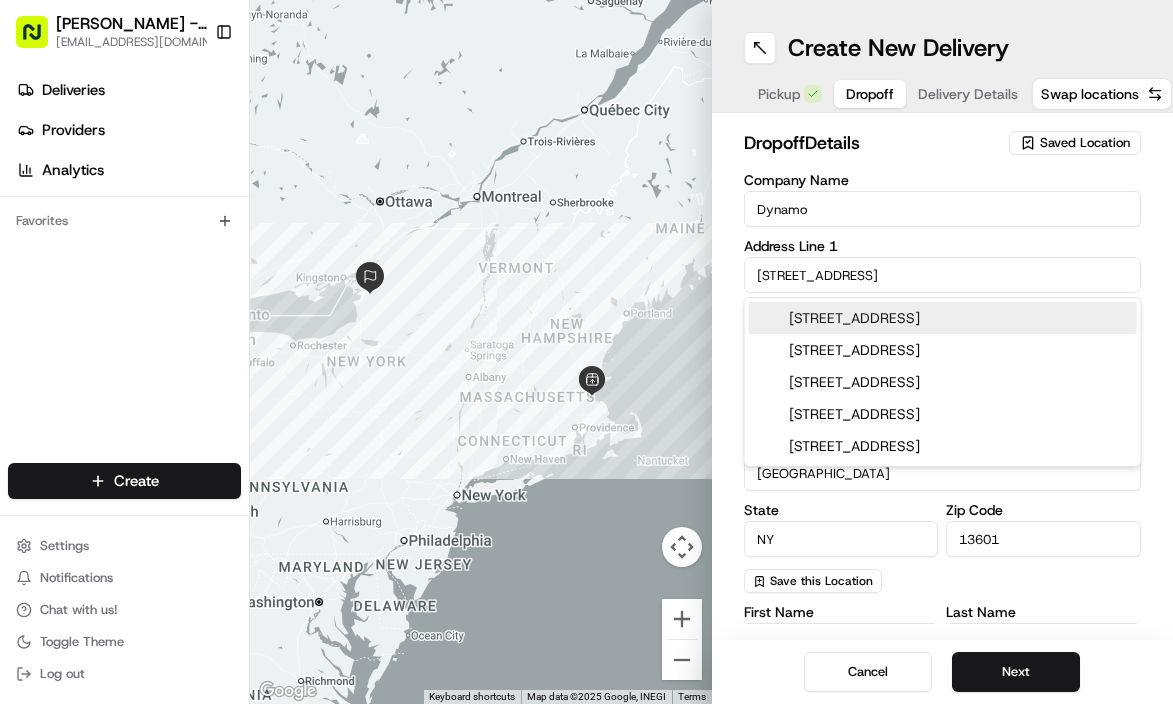 type on "[STREET_ADDRESS]" 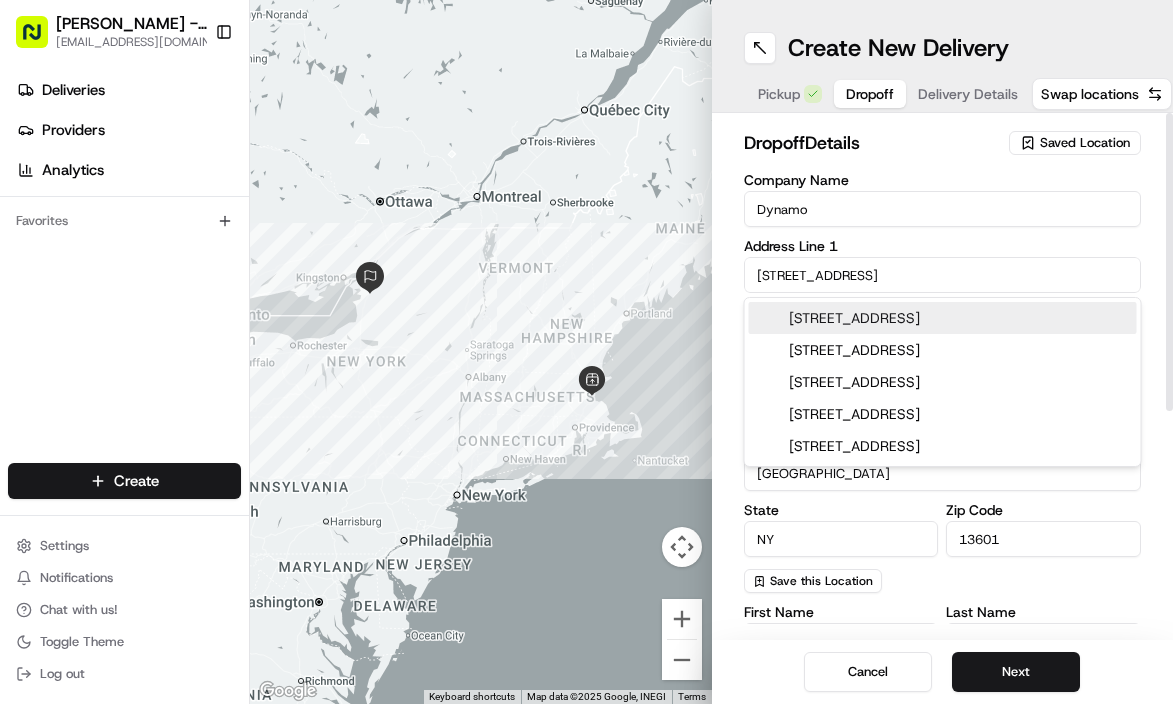 click on "[STREET_ADDRESS]" at bounding box center (943, 275) 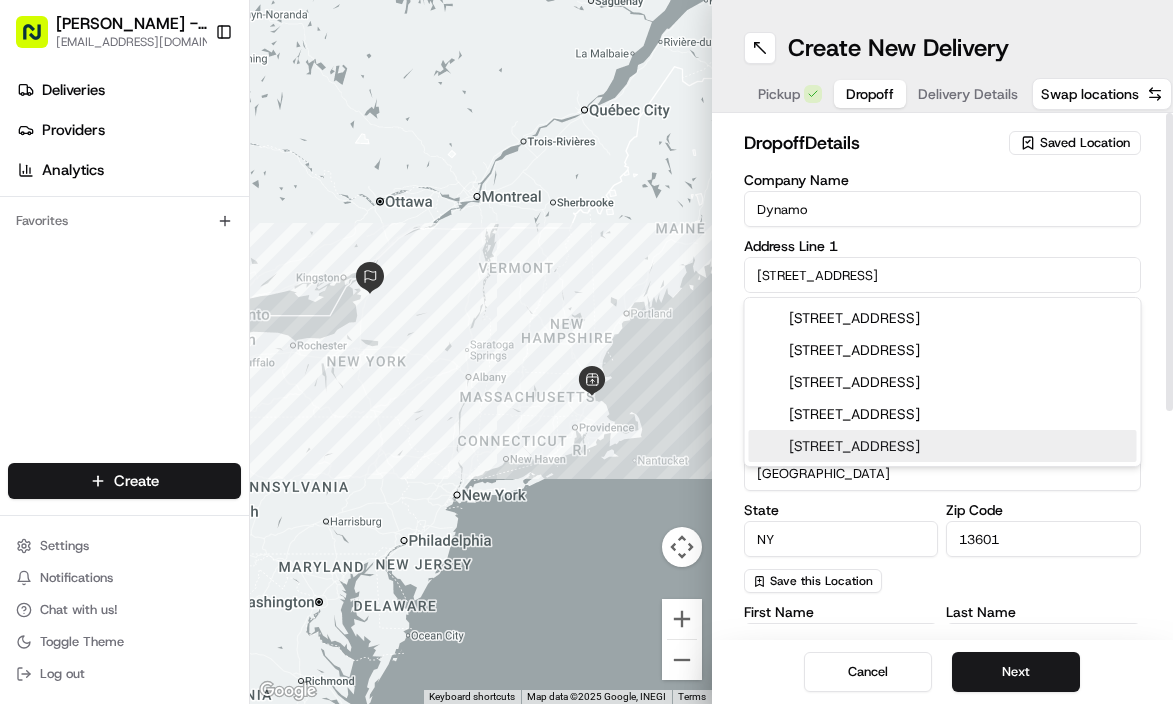 click on "dropoff  Details Saved Location Company Name Dynamo Address Line 1 343 Arsenal St Address Line 2 (Optional) City [GEOGRAPHIC_DATA] [GEOGRAPHIC_DATA] [US_STATE] Zip Code 13601 Save this Location First Name Last Name Email (Optional) Phone Number US +1 Instructions (Optional) Advanced" at bounding box center [943, 376] 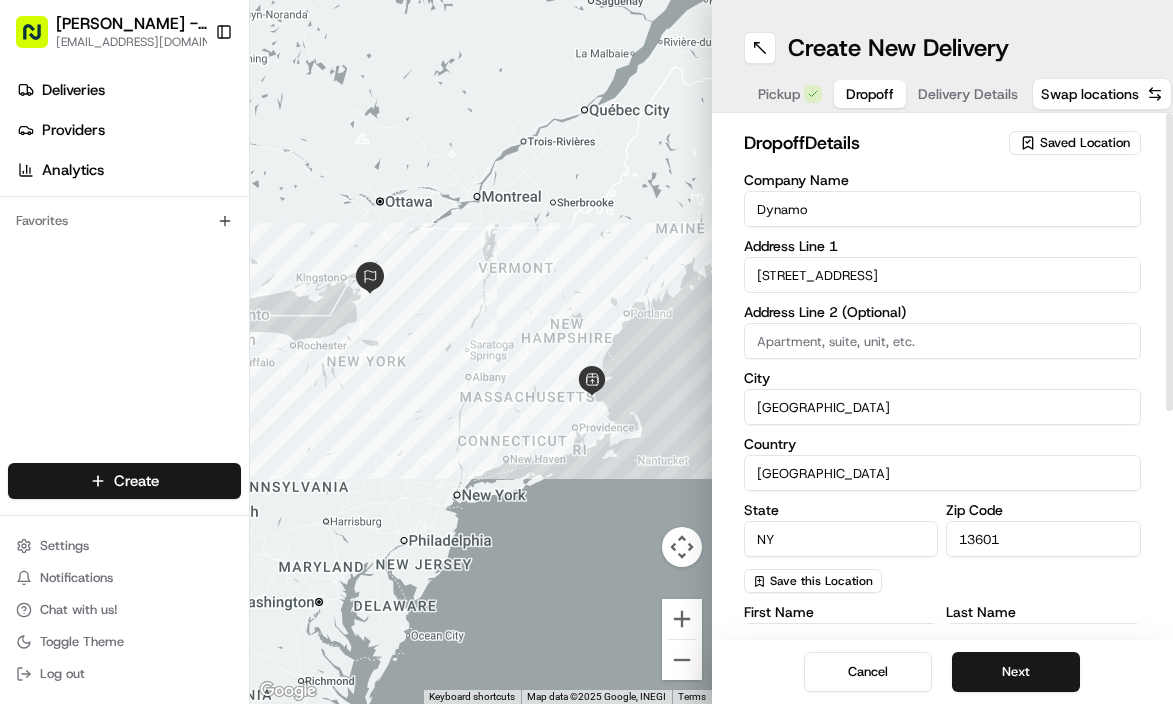 drag, startPoint x: 804, startPoint y: 542, endPoint x: 710, endPoint y: 542, distance: 94 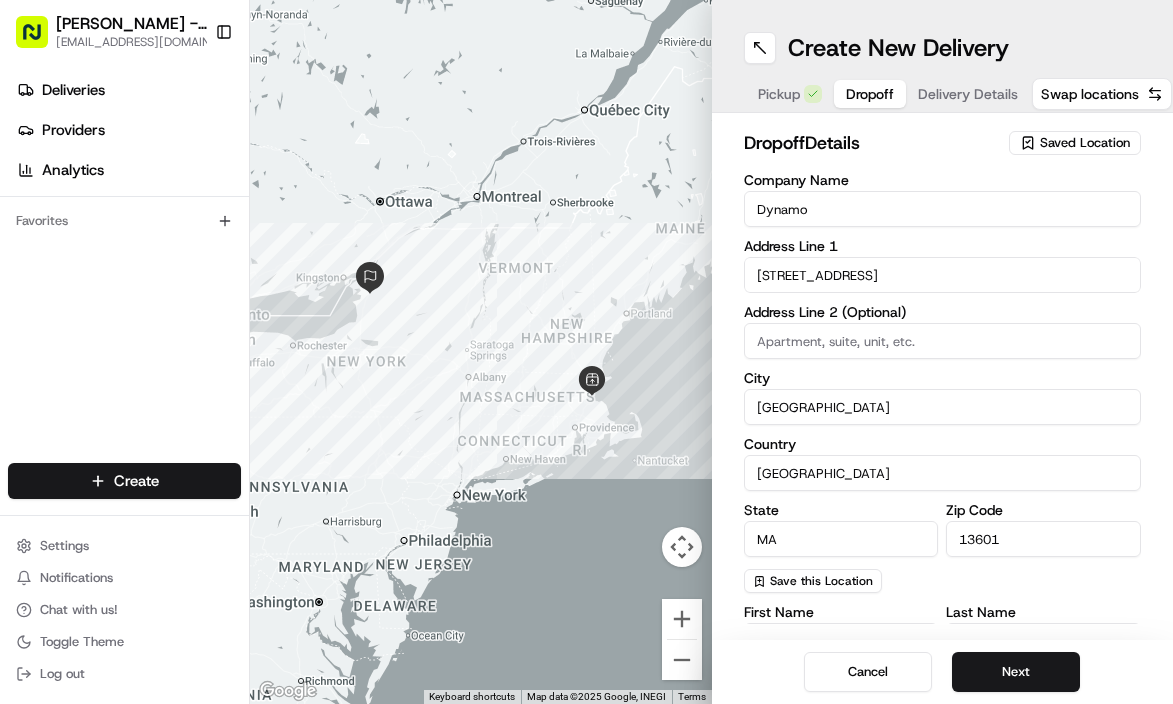 type on "MA" 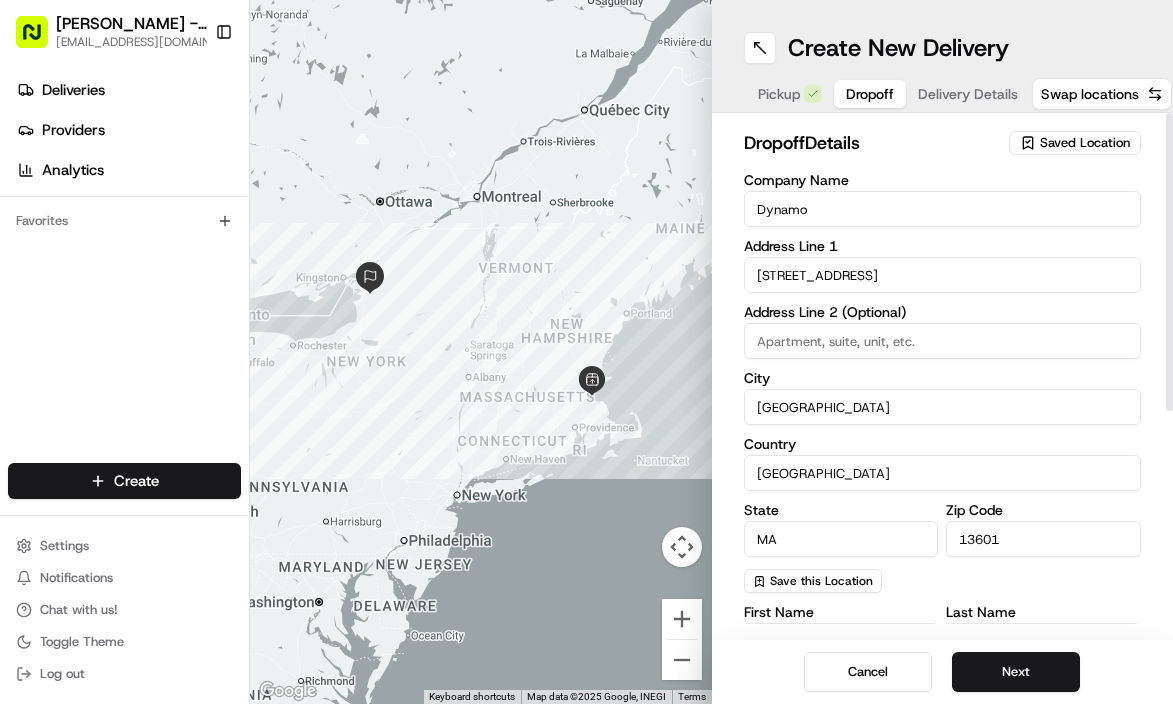 paste on "MA 02472" 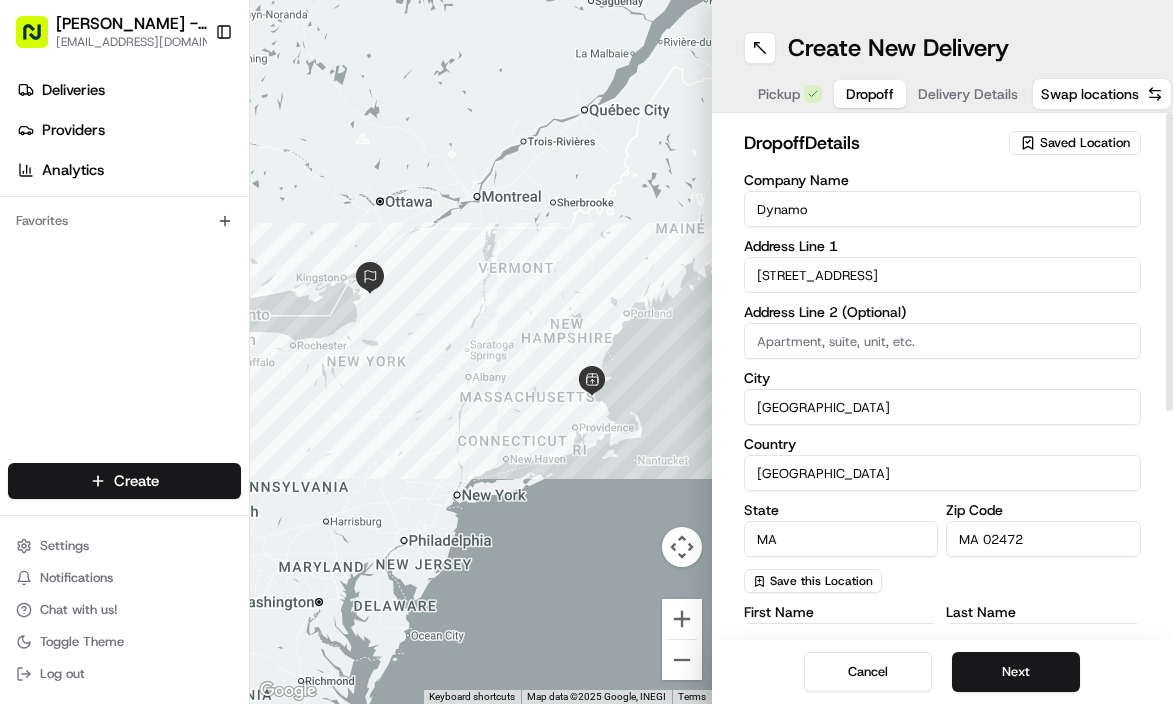click on "MA 02472" at bounding box center (1043, 539) 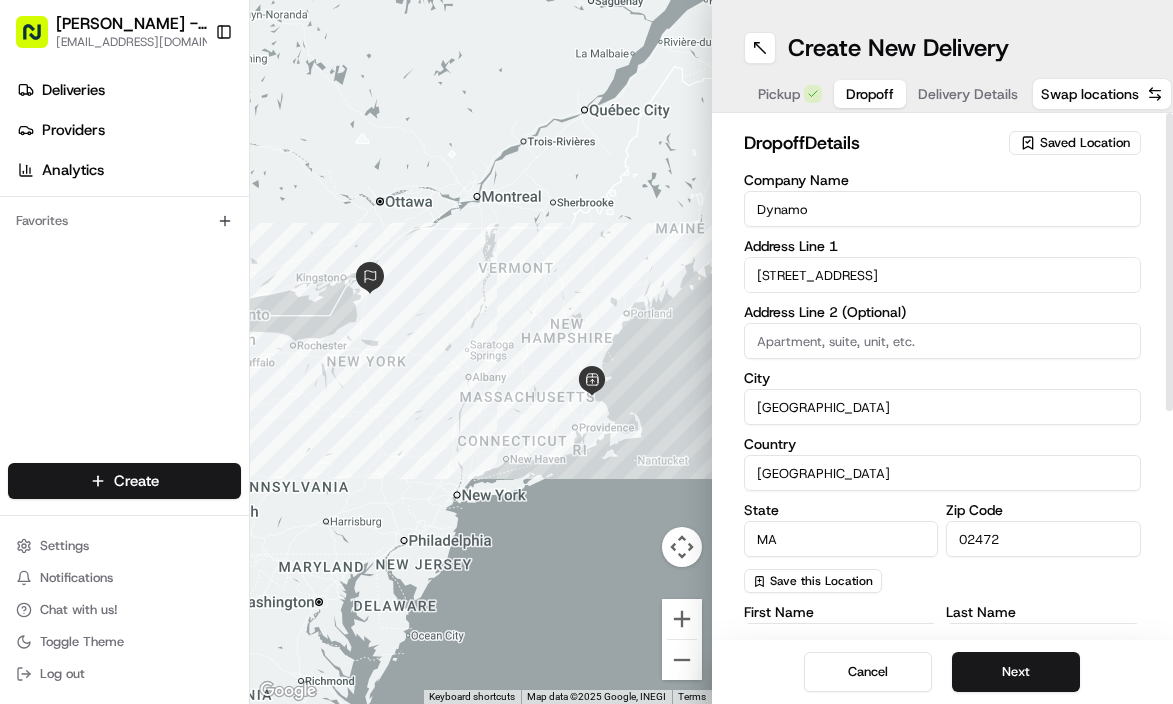 click on "02472" at bounding box center [1043, 539] 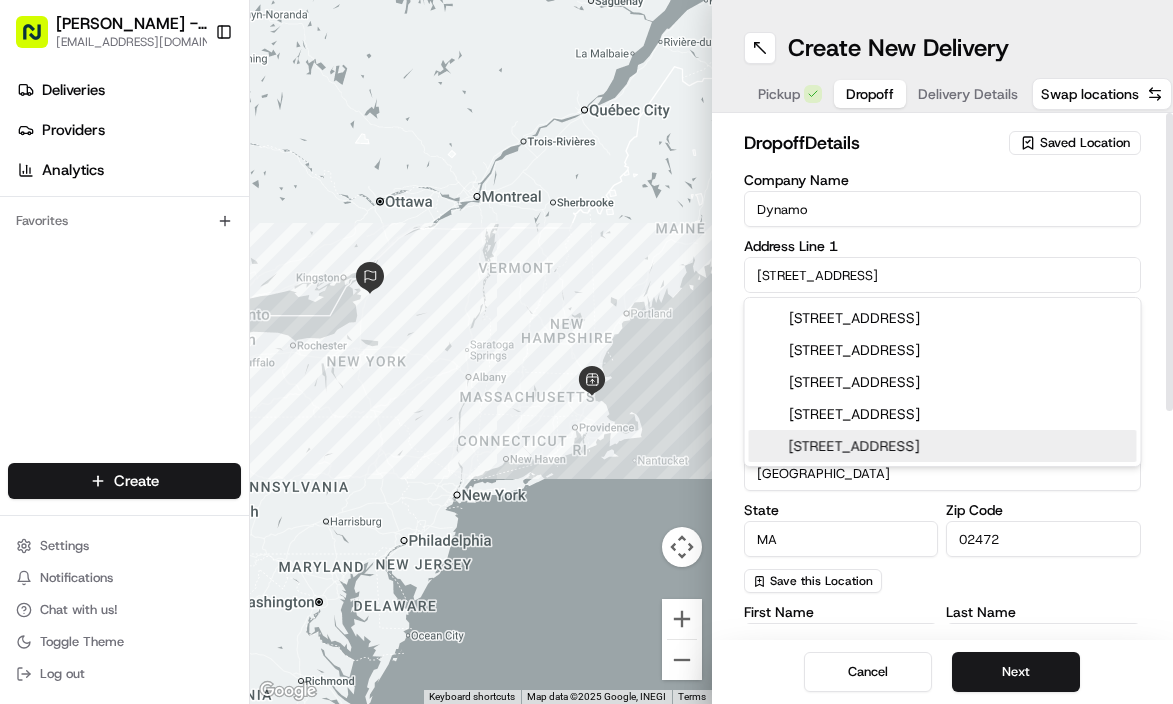 click on "[STREET_ADDRESS]" at bounding box center [943, 275] 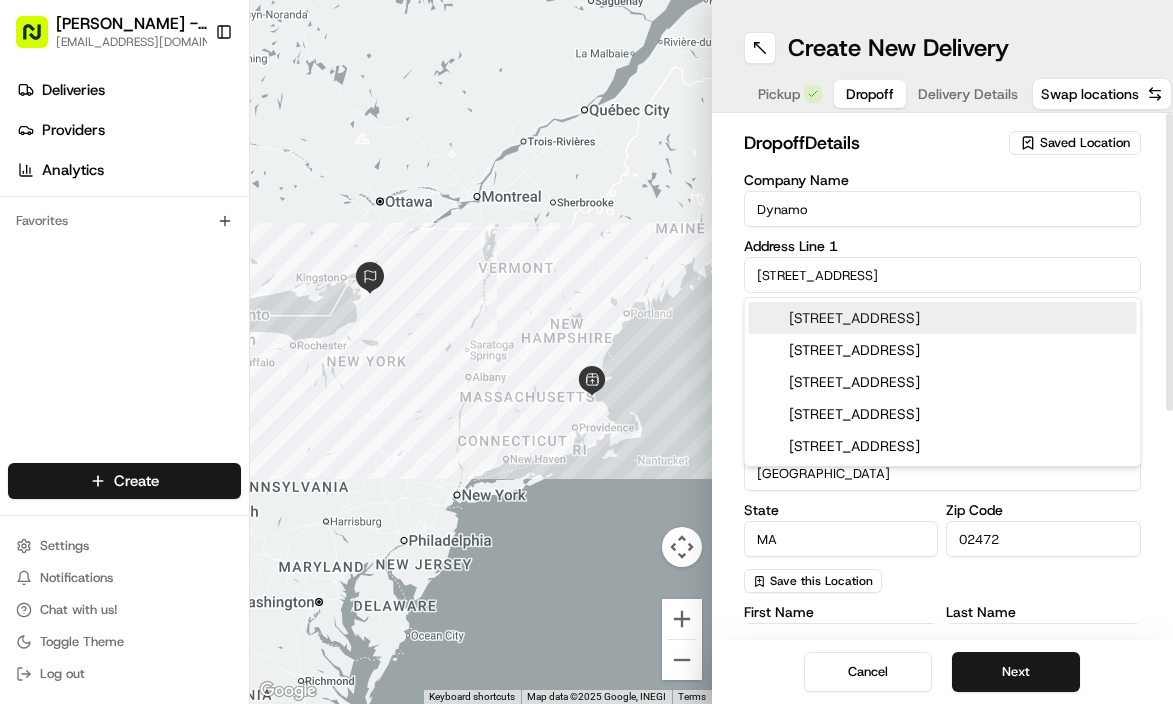click on "Address Line 1" at bounding box center (943, 246) 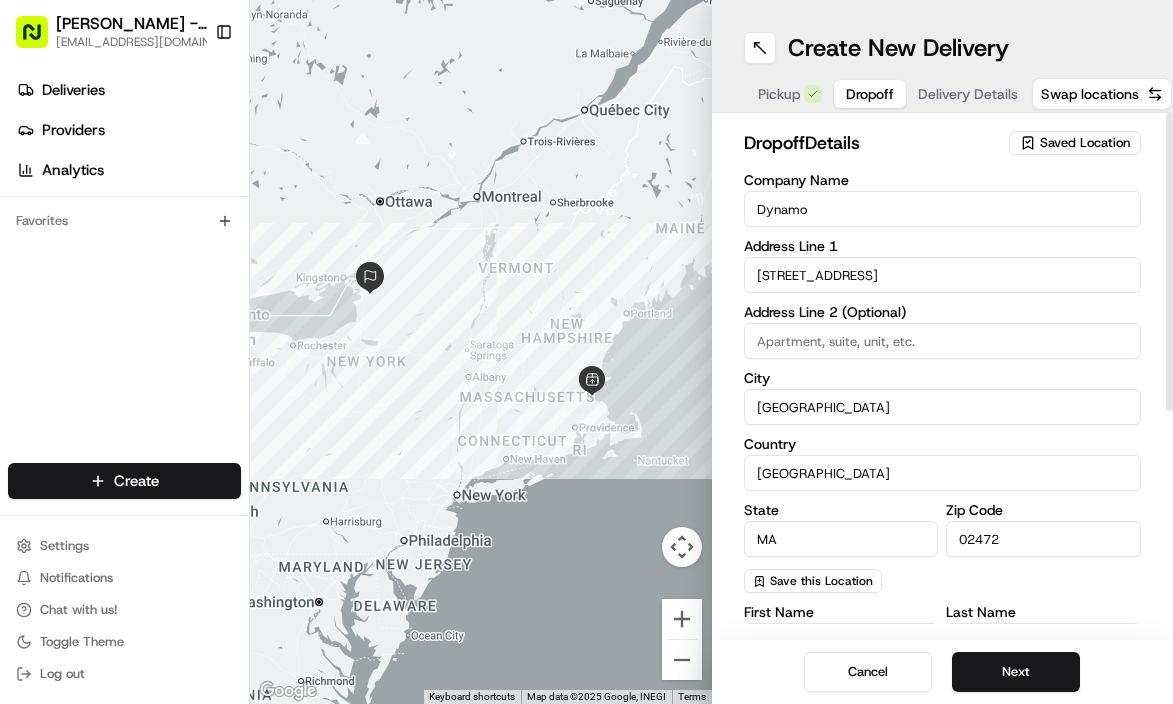 click on "[GEOGRAPHIC_DATA]" at bounding box center [943, 473] 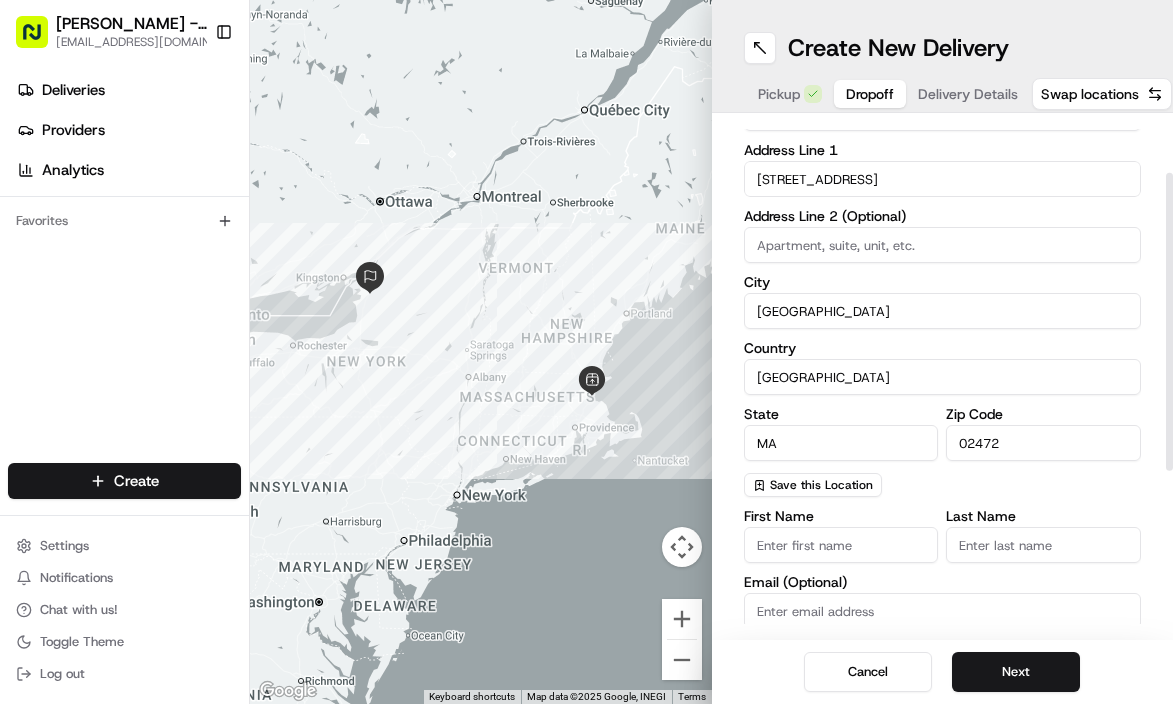 scroll, scrollTop: 99, scrollLeft: 0, axis: vertical 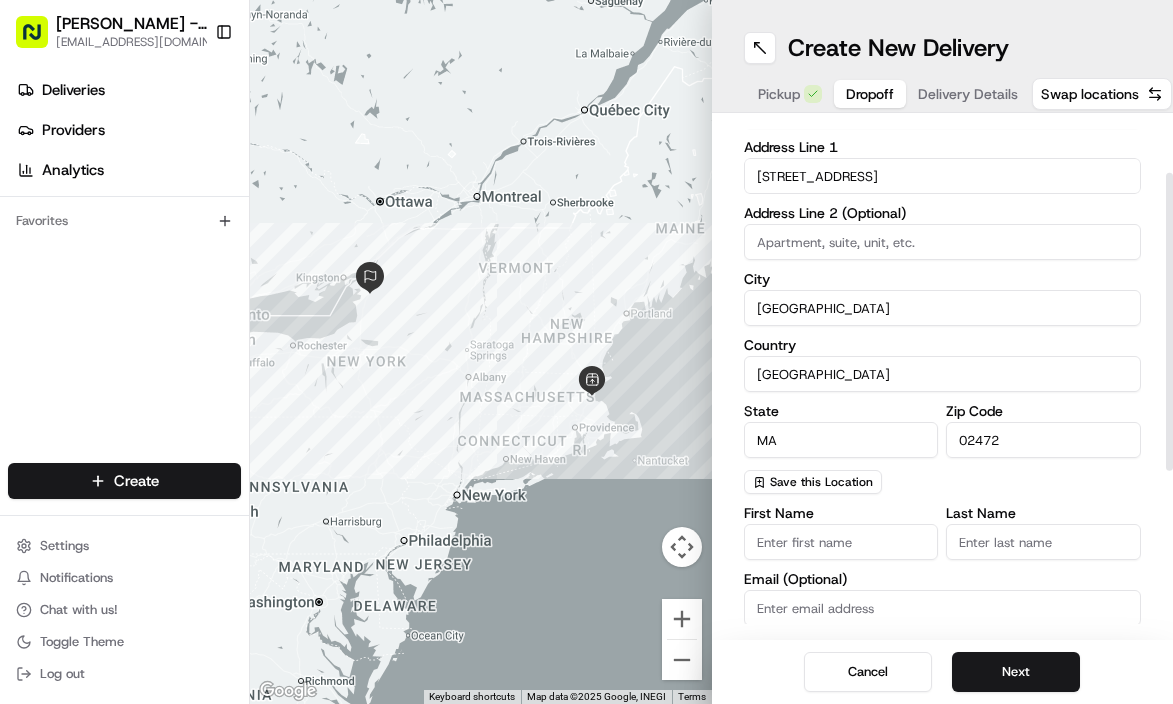 click on "First Name" at bounding box center [841, 542] 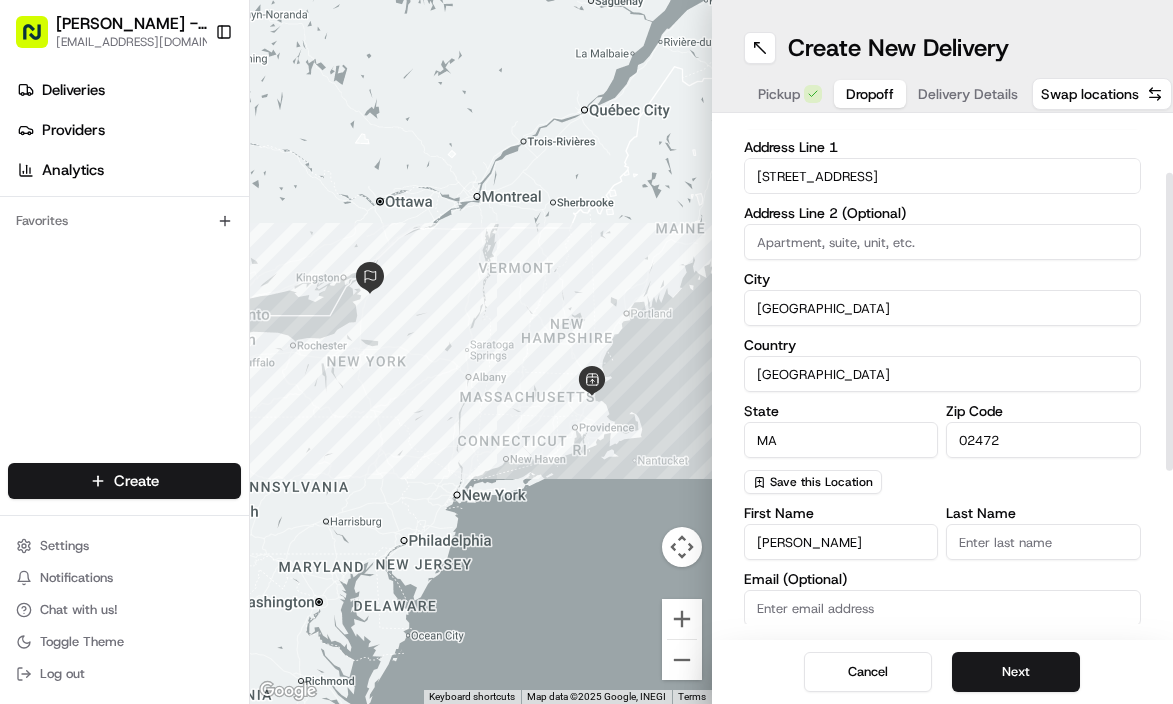 type on "[PERSON_NAME]" 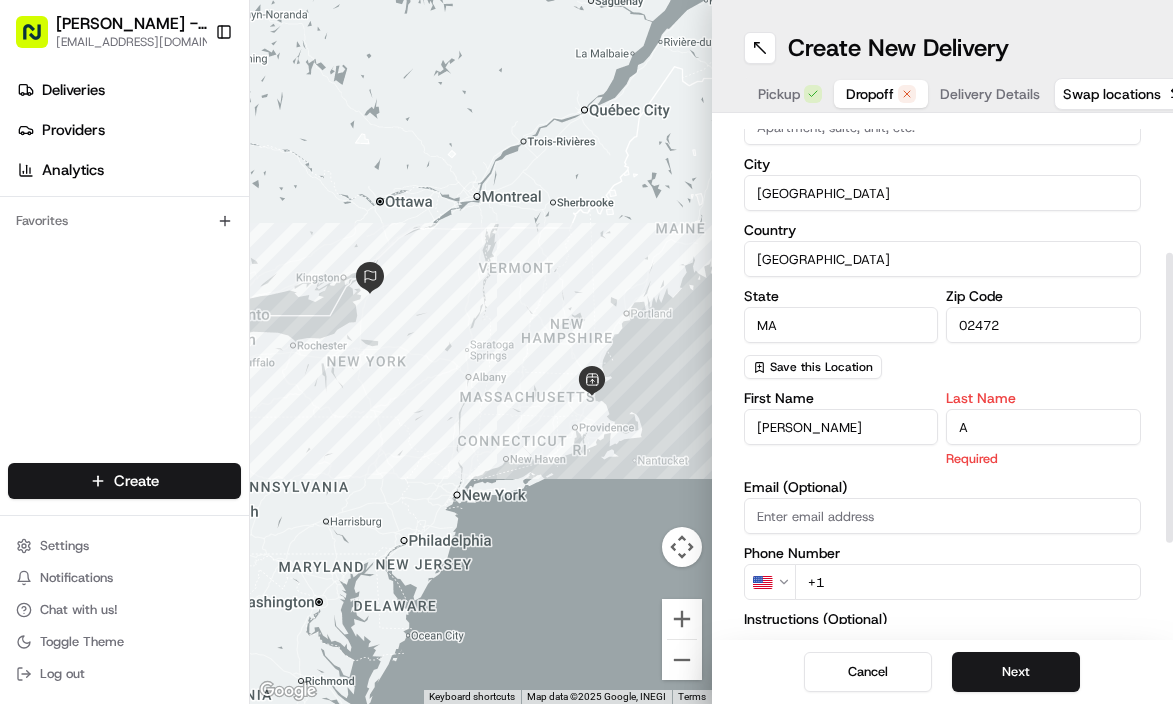 scroll, scrollTop: 238, scrollLeft: 0, axis: vertical 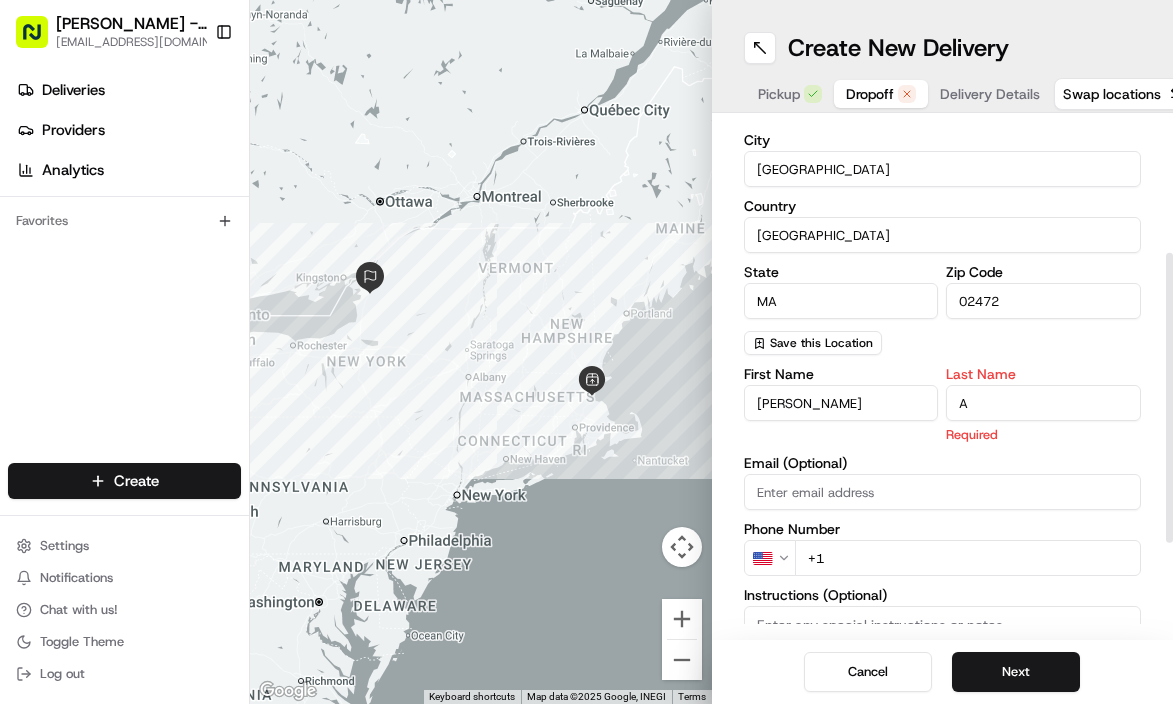 type on "A" 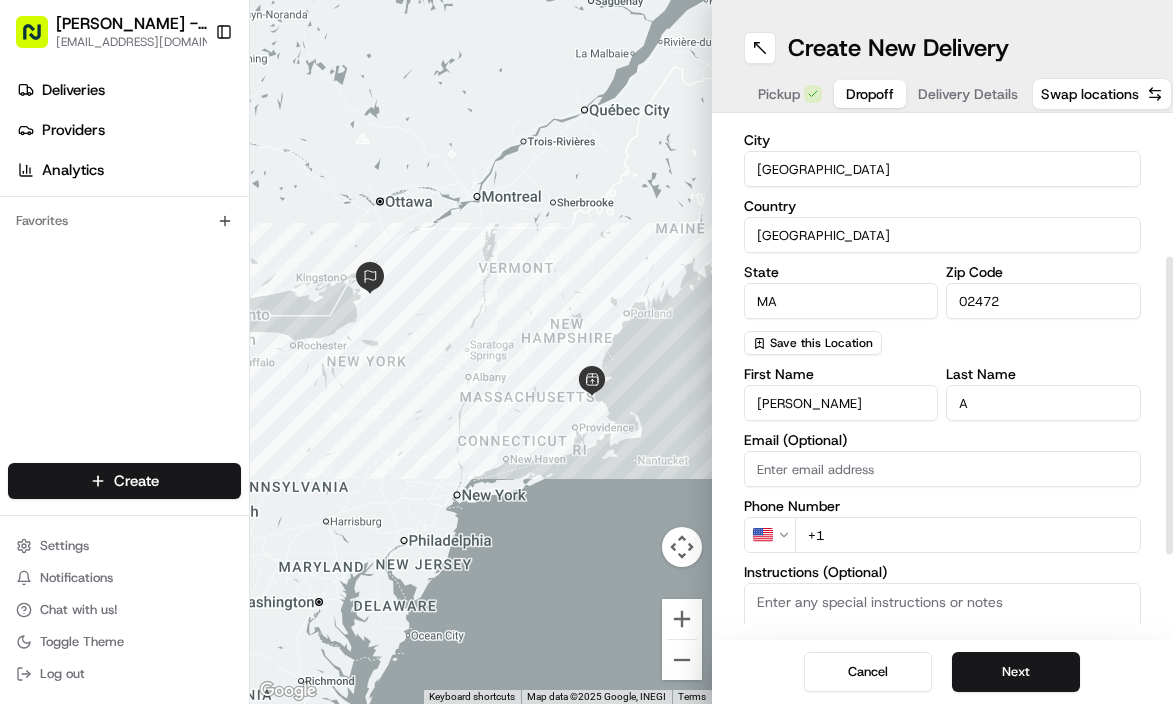 paste on "[PHONE_NUMBER]" 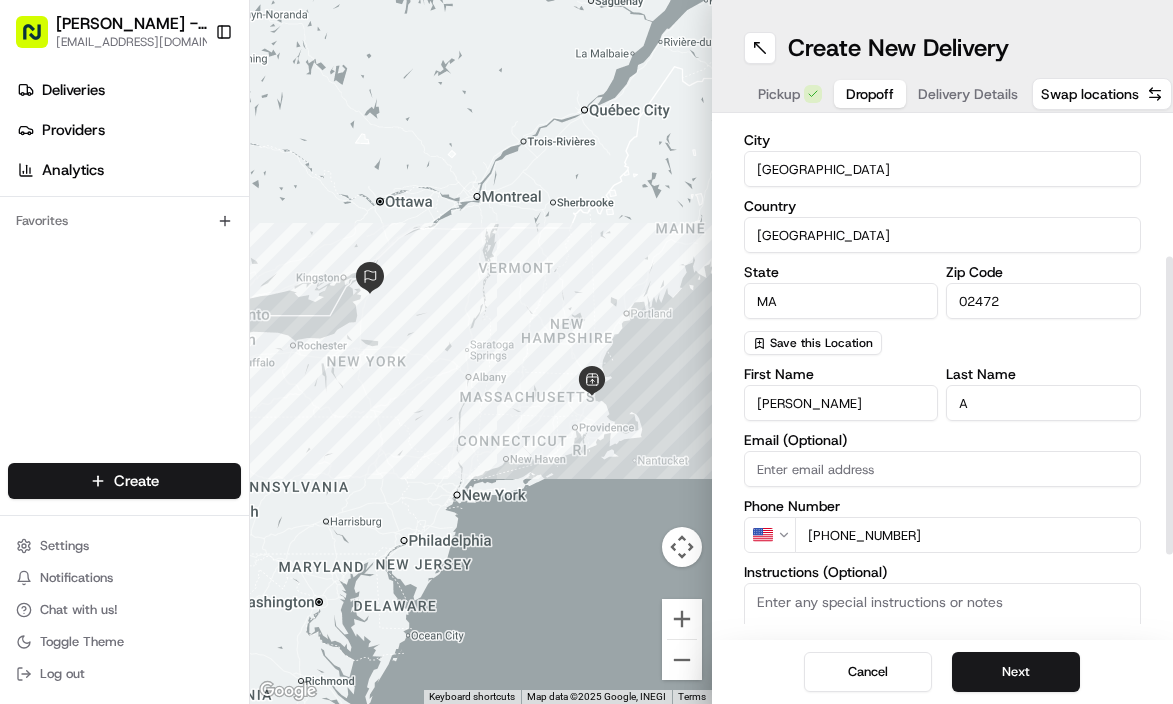 type on "[PHONE_NUMBER]" 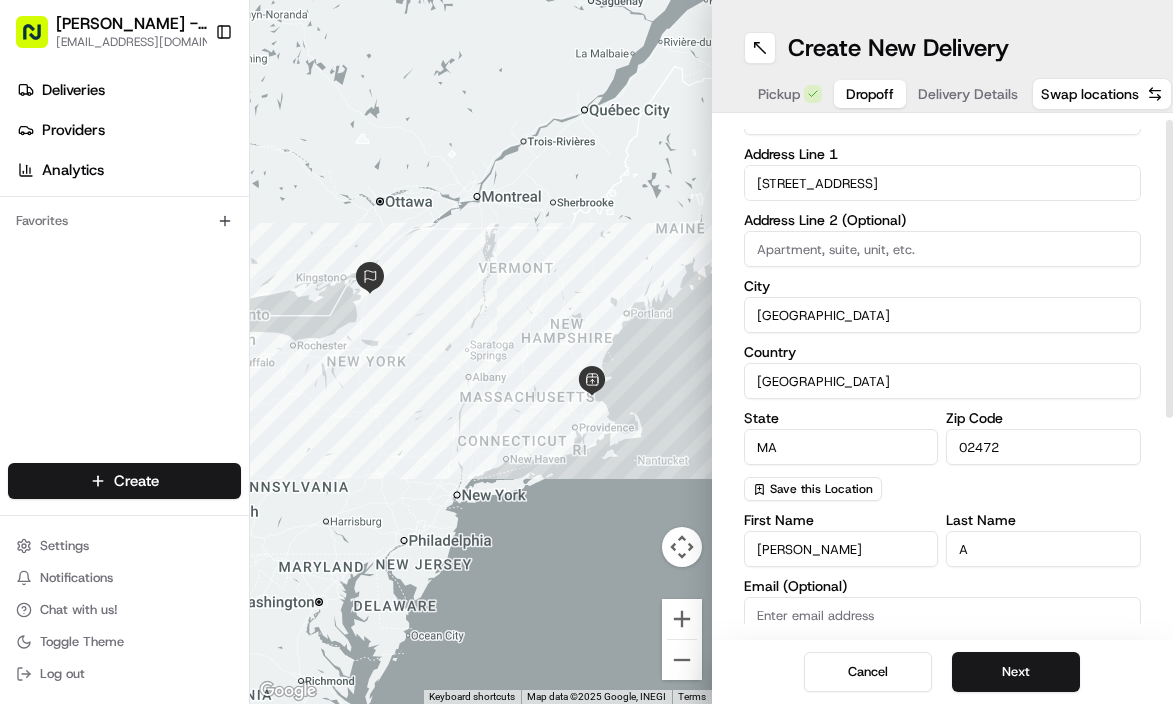 scroll, scrollTop: 0, scrollLeft: 0, axis: both 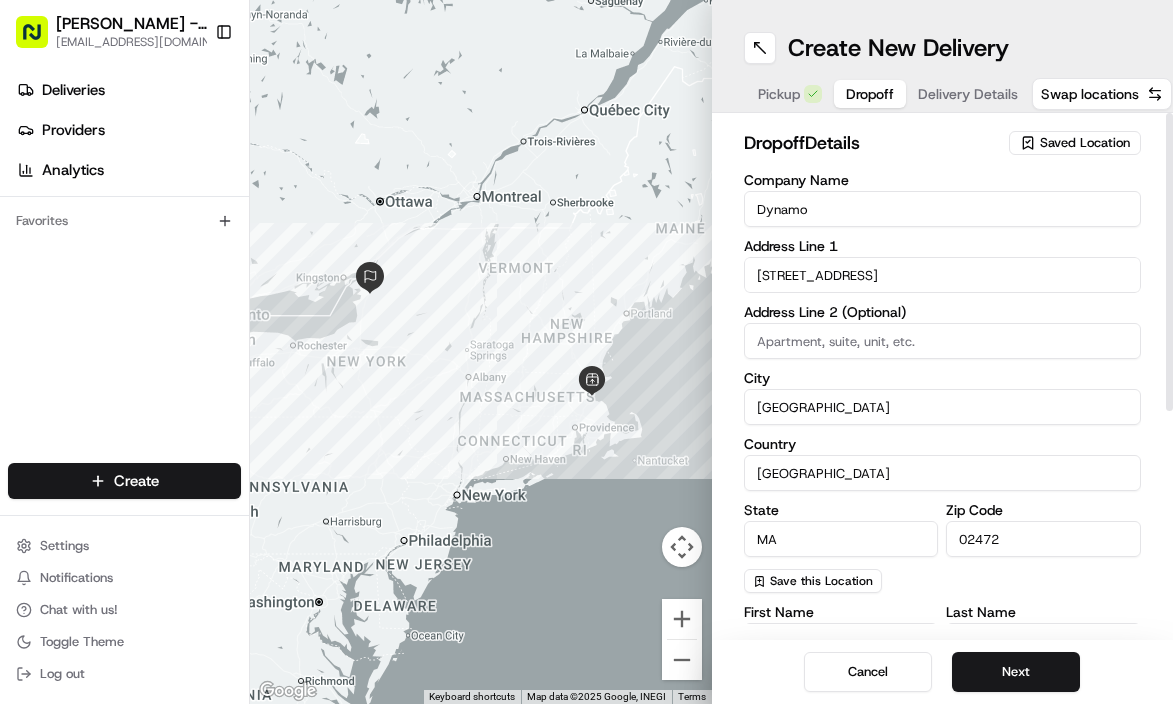 click on "Dynamo" at bounding box center (943, 209) 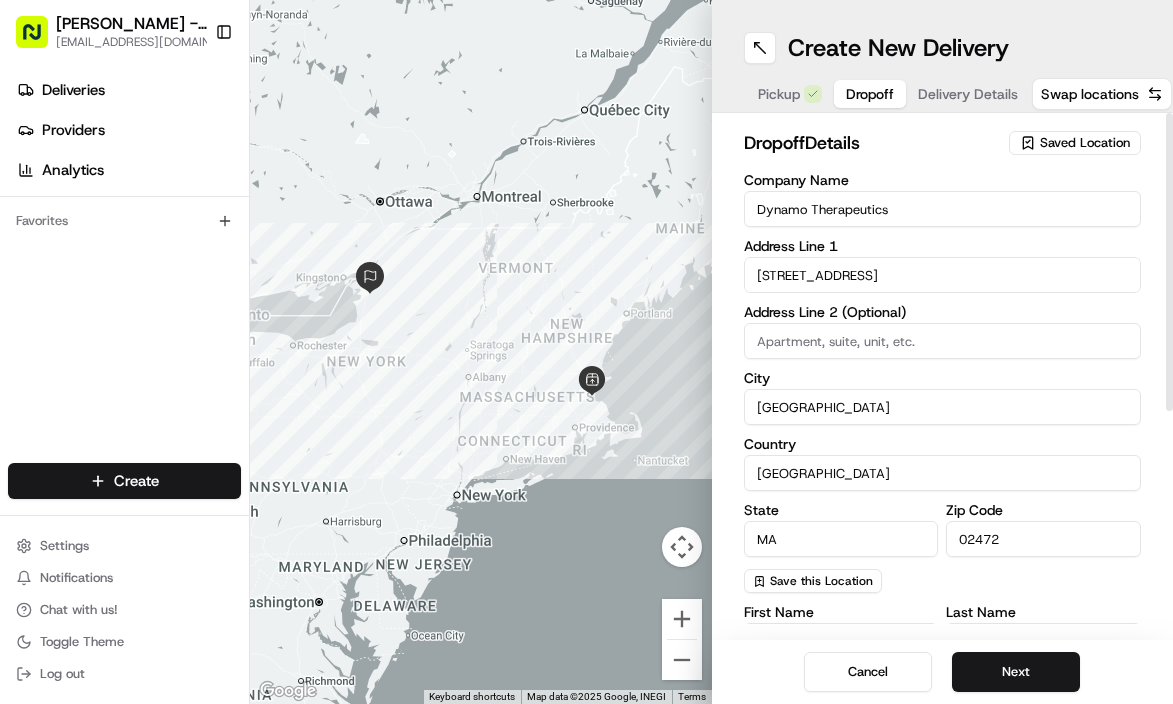 type on "Dynamo Therapeutics" 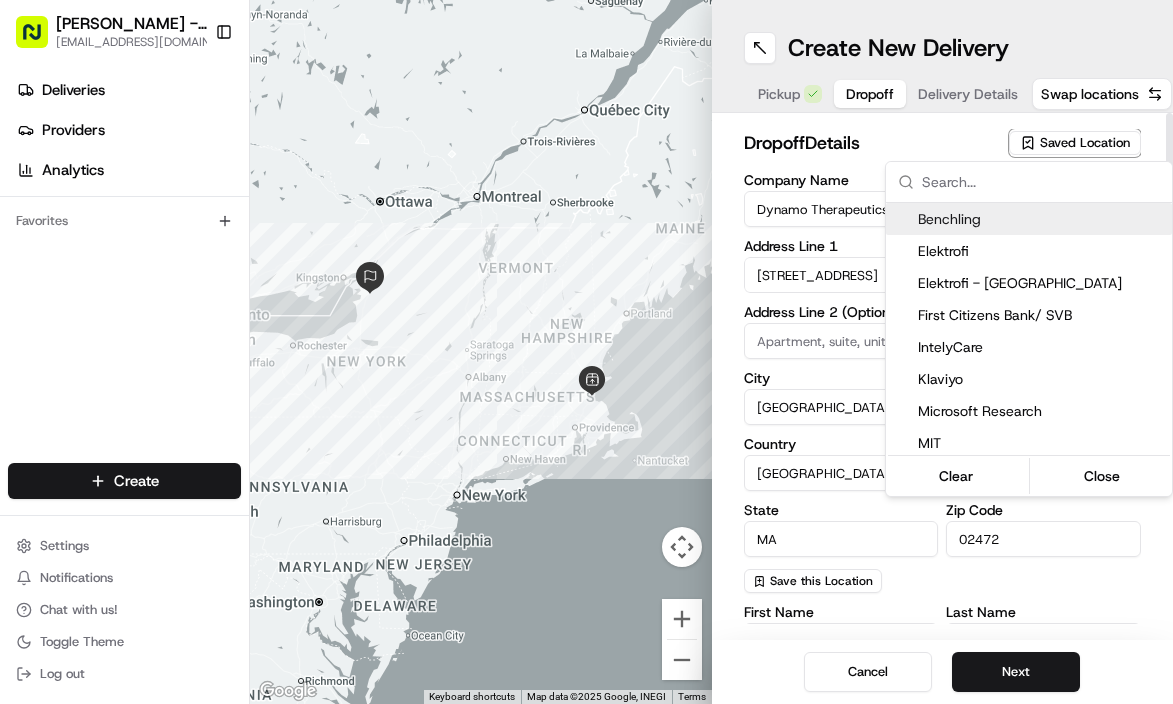 click on "[PERSON_NAME] - Boston [EMAIL_ADDRESS][DOMAIN_NAME] Toggle Sidebar Deliveries Providers Analytics Favorites Main Menu Members & Organization Organization Users Roles Preferences Customization Tracking Orchestration Automations Dispatch Strategy Locations Pickup Locations Dropoff Locations Billing Billing Refund Requests Integrations Notification Triggers Webhooks API Keys Request Logs Create Settings Notifications Chat with us! Toggle Theme Log out ← Move left → Move right ↑ Move up ↓ Move down + Zoom in - Zoom out Home Jump left by 75% End Jump right by 75% Page Up Jump up by 75% Page Down Jump down by 75% Keyboard shortcuts Map Data Map data ©2025 Google, INEGI Map data ©2025 Google, INEGI 100 km  Click to toggle between metric and imperial units Terms Report a map error Create New Delivery Pickup Dropoff Delivery Details Swap locations dropoff  Details Saved Location Company Name Dynamo Therapeutics Address Line 1 343 Arsenal St Address Line 2 (Optional) [GEOGRAPHIC_DATA] [US_STATE] A" at bounding box center [586, 352] 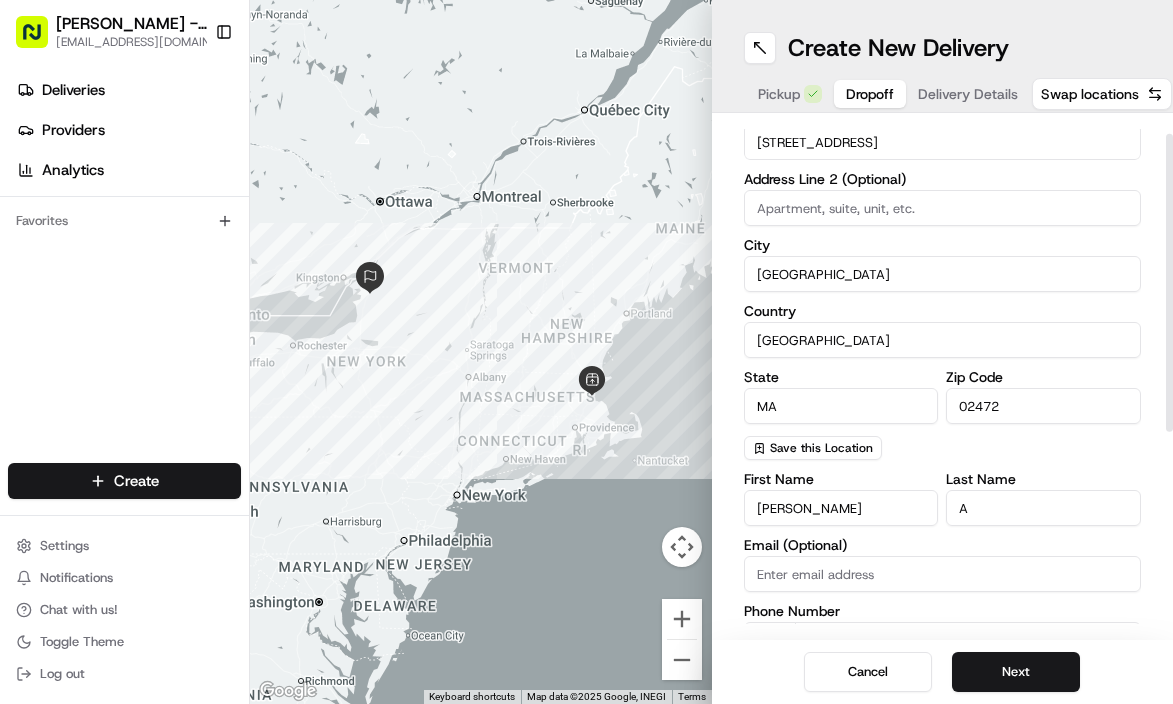 scroll, scrollTop: 0, scrollLeft: 0, axis: both 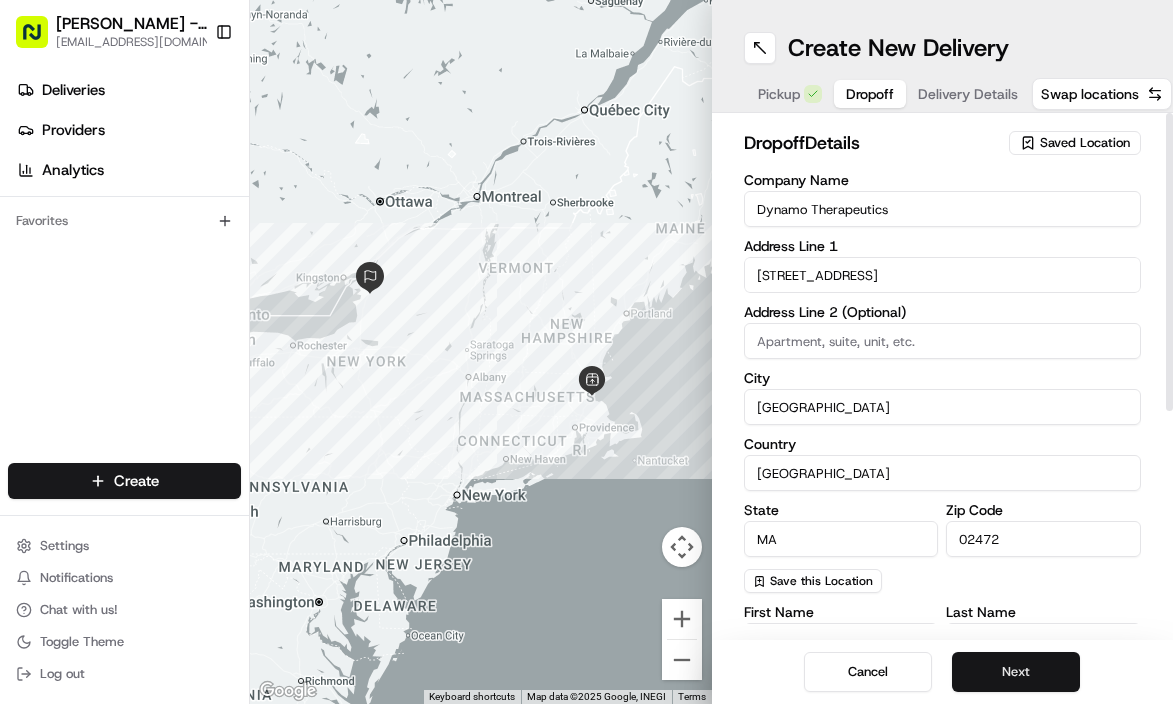 click on "Next" at bounding box center [1016, 672] 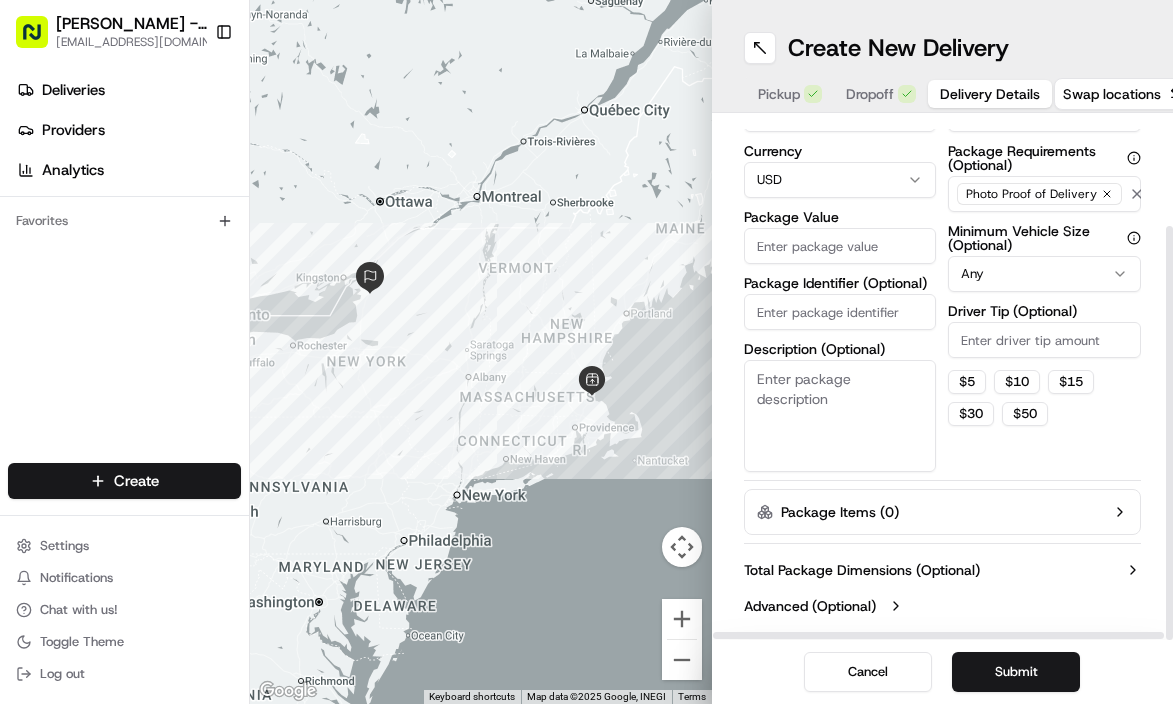 scroll, scrollTop: 0, scrollLeft: 0, axis: both 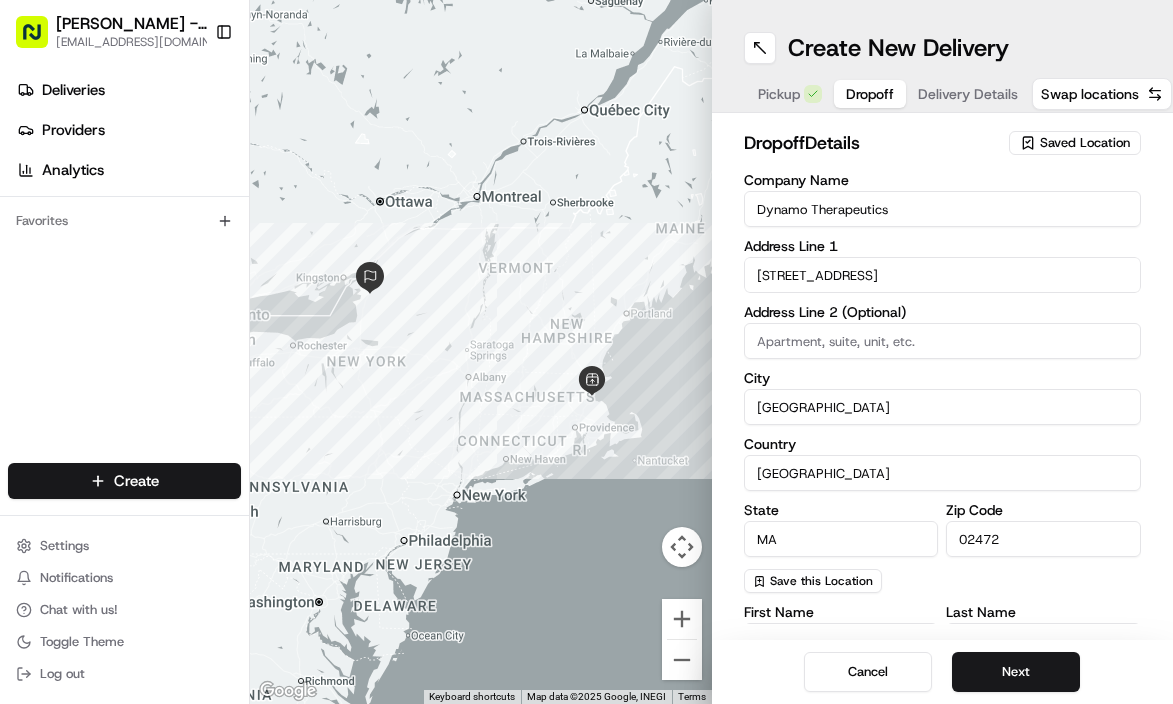 click on "Dropoff" at bounding box center [870, 94] 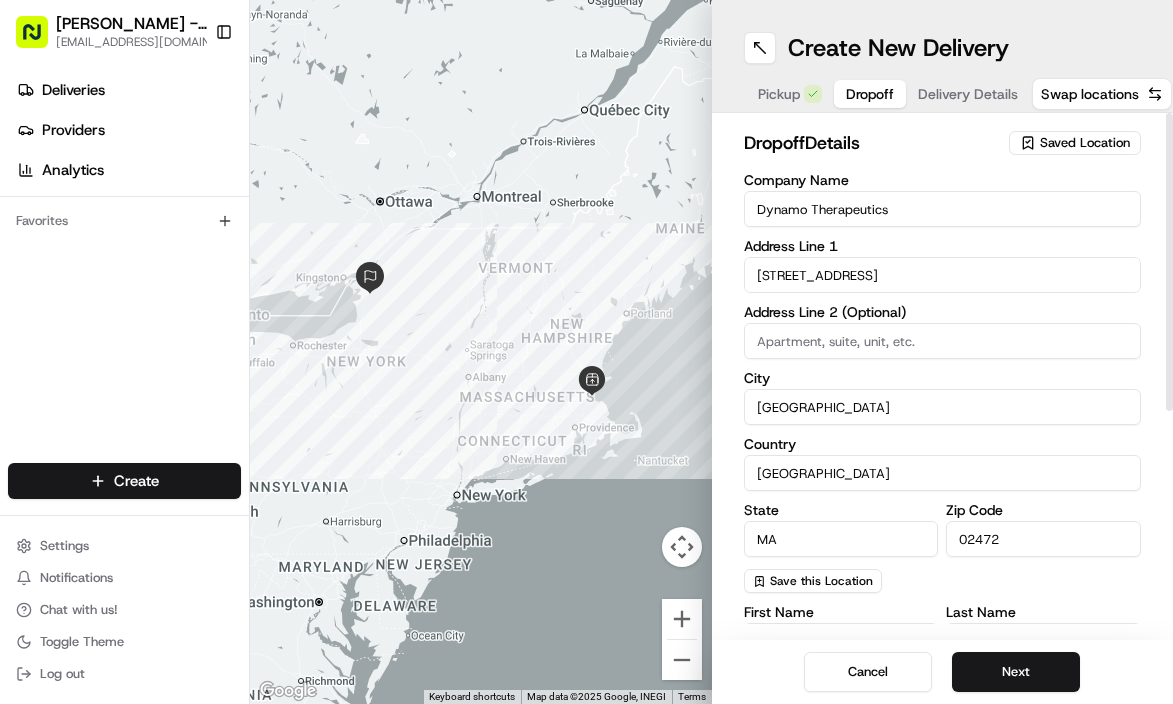 click on "[STREET_ADDRESS]" at bounding box center [943, 275] 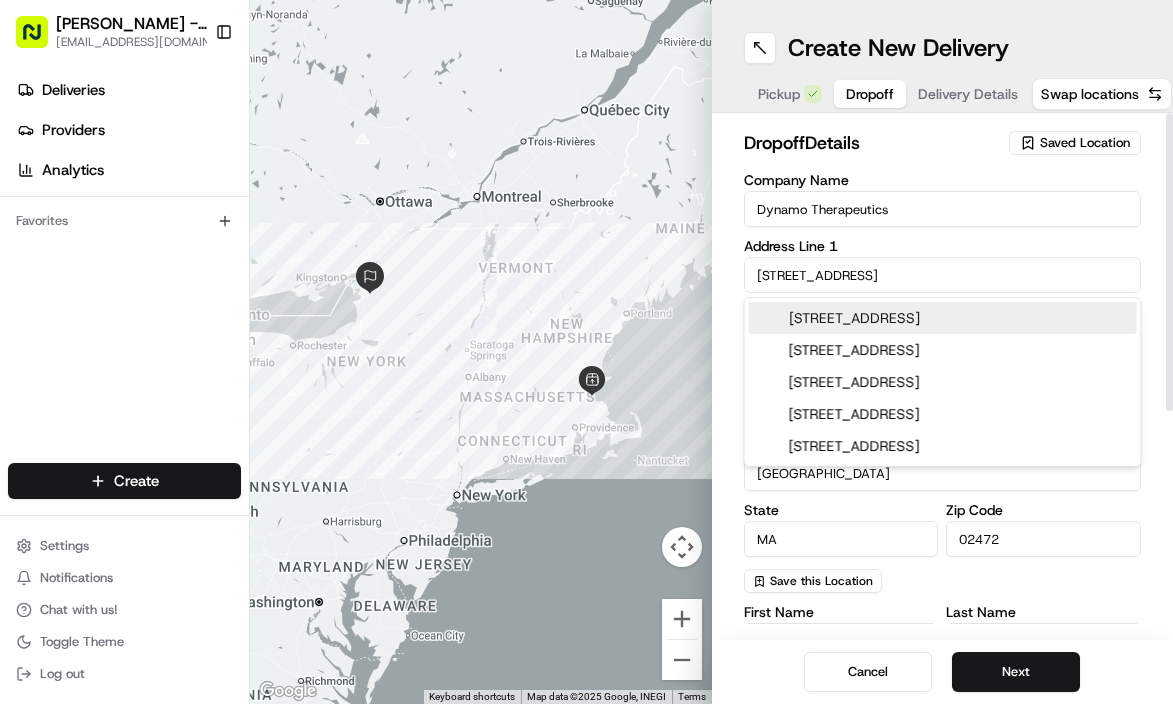 click on "[STREET_ADDRESS]" at bounding box center (943, 318) 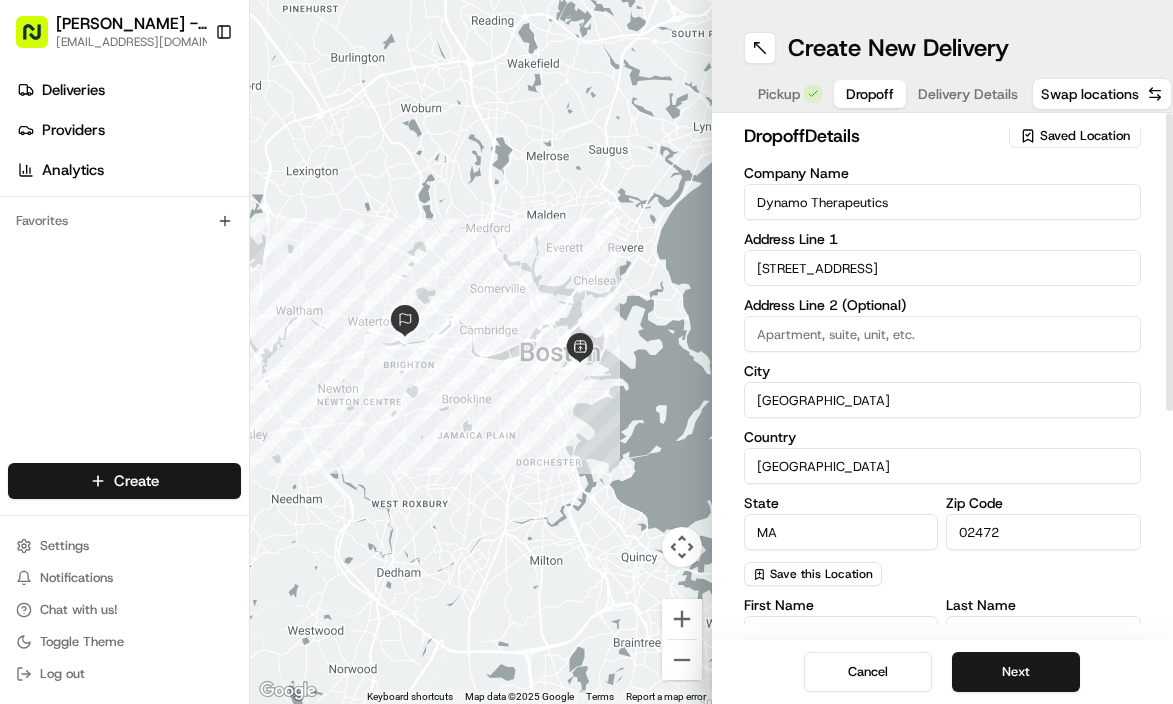 scroll, scrollTop: 0, scrollLeft: 0, axis: both 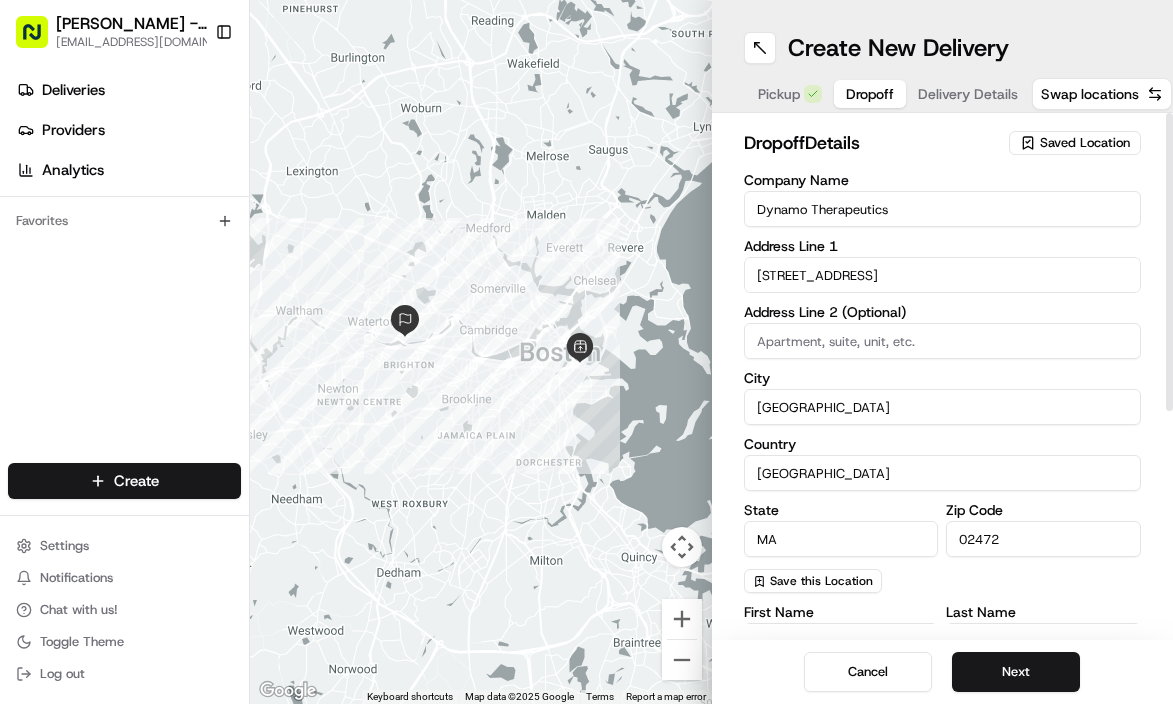 click on "Cancel Next" at bounding box center [943, 672] 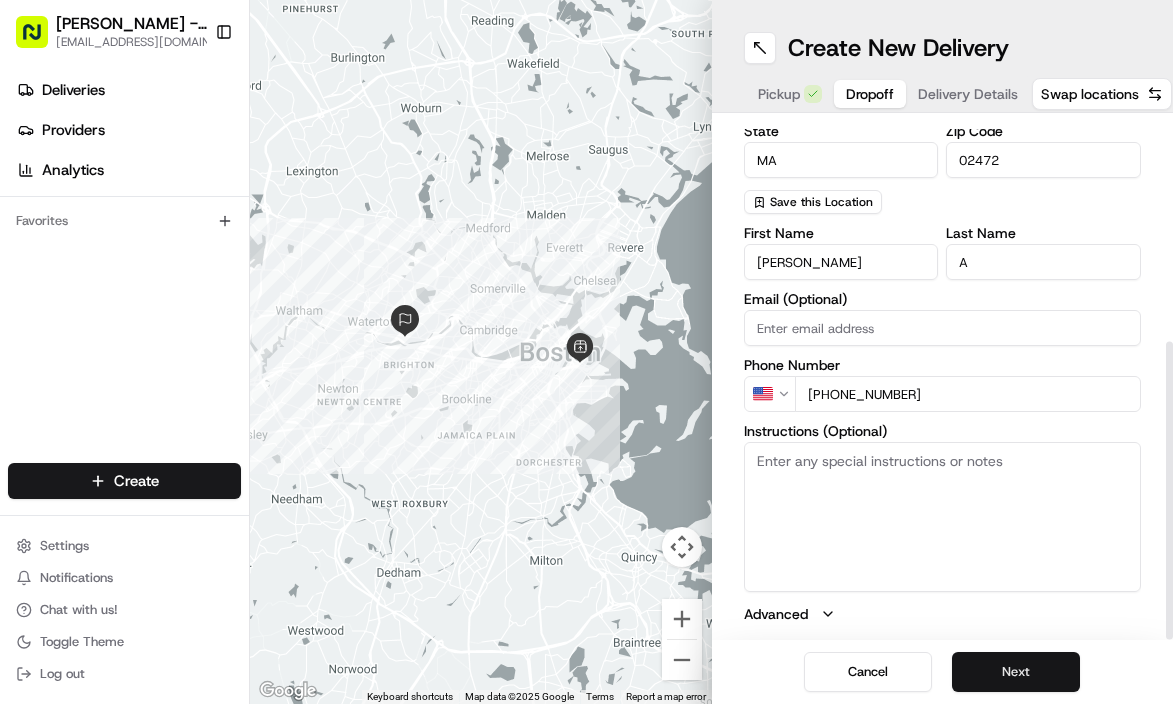 click on "Next" at bounding box center (1016, 672) 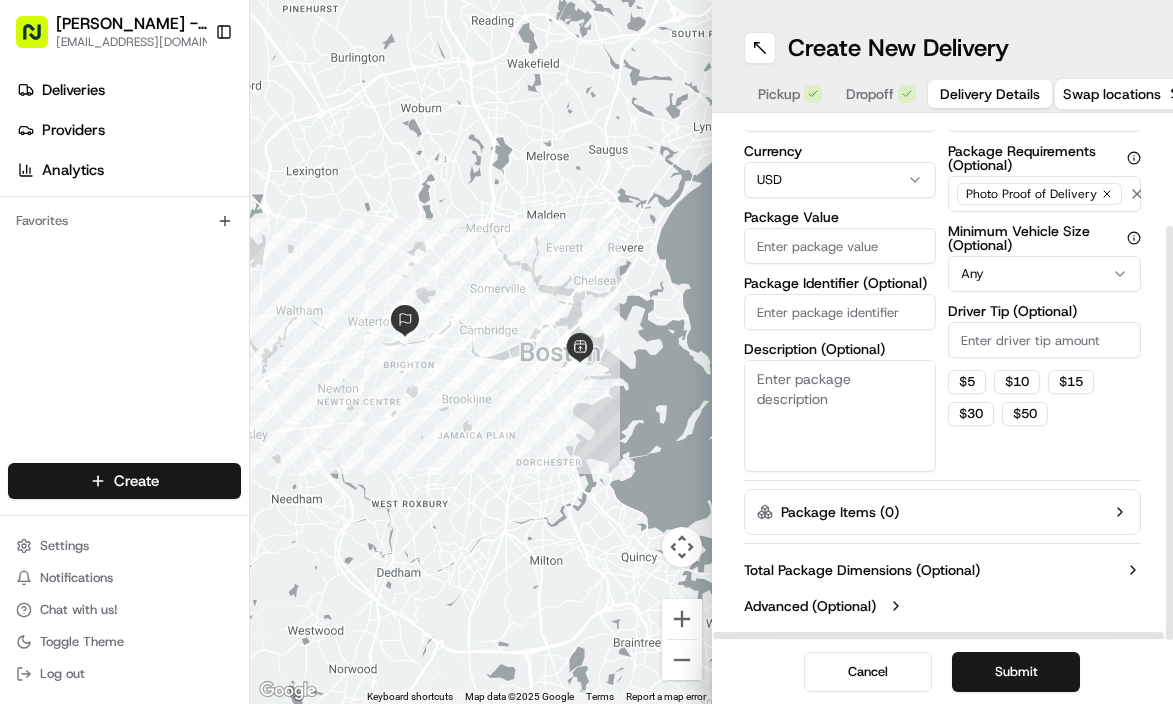scroll, scrollTop: 0, scrollLeft: 0, axis: both 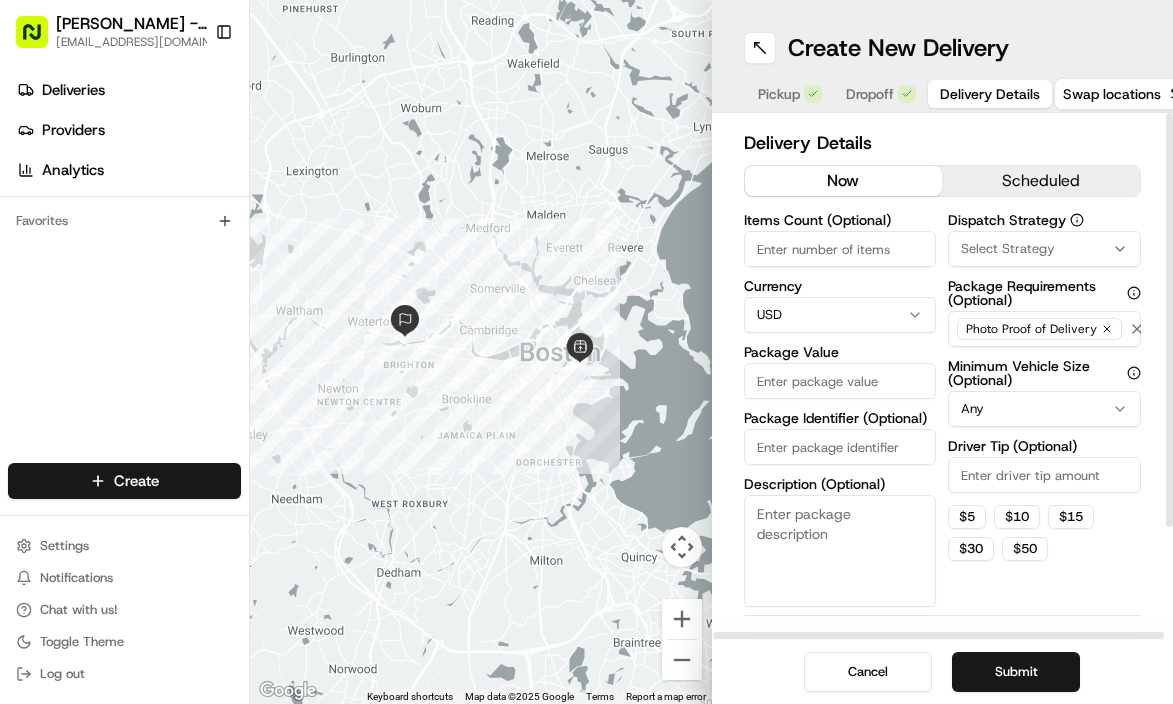 click on "scheduled" at bounding box center (1041, 181) 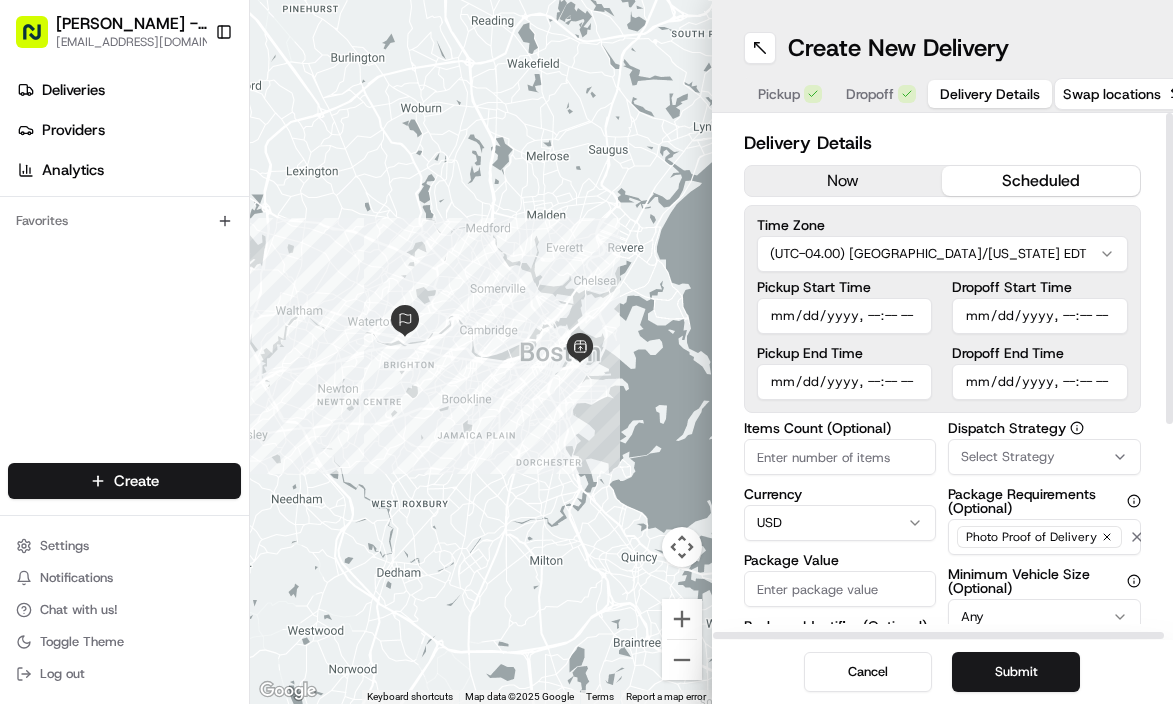 click on "Dropoff End Time" at bounding box center (1040, 382) 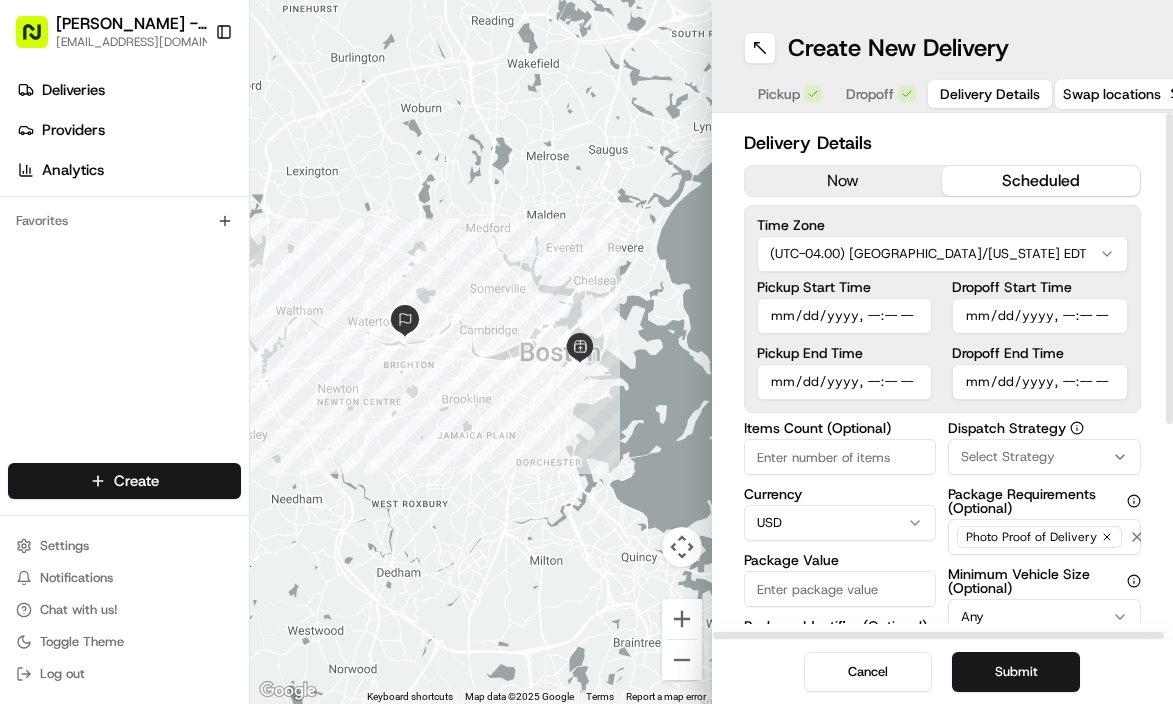 click on "Select Strategy" at bounding box center (1008, 457) 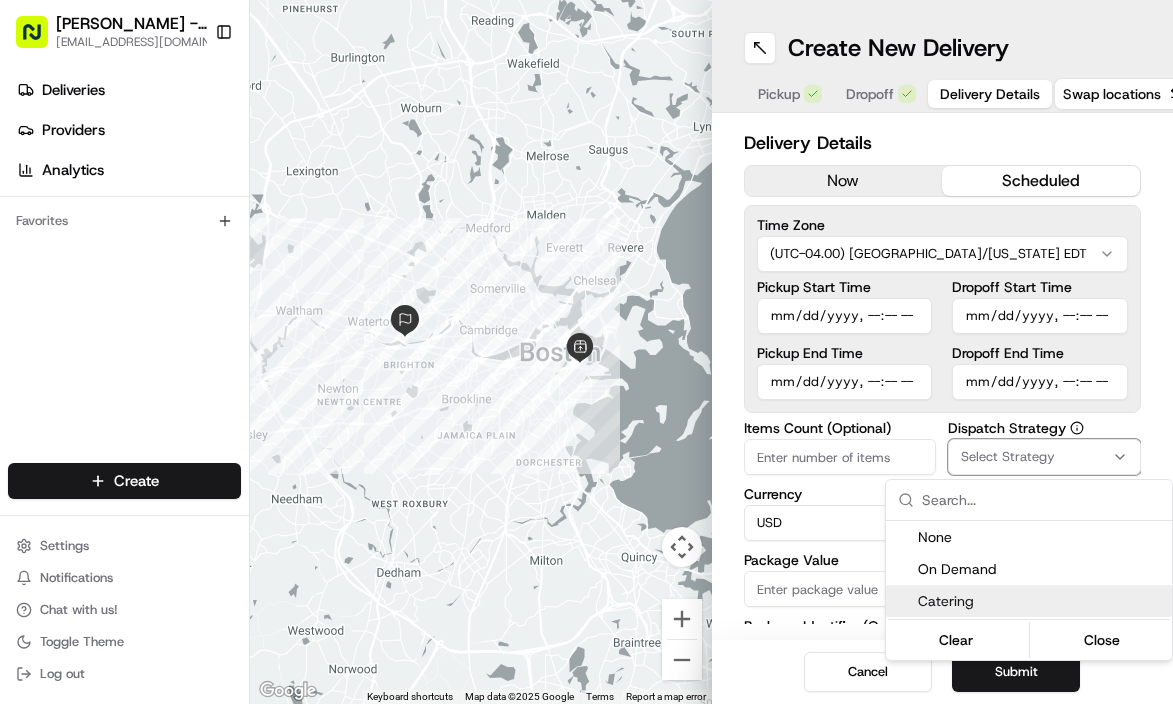 click on "Catering" at bounding box center [1041, 601] 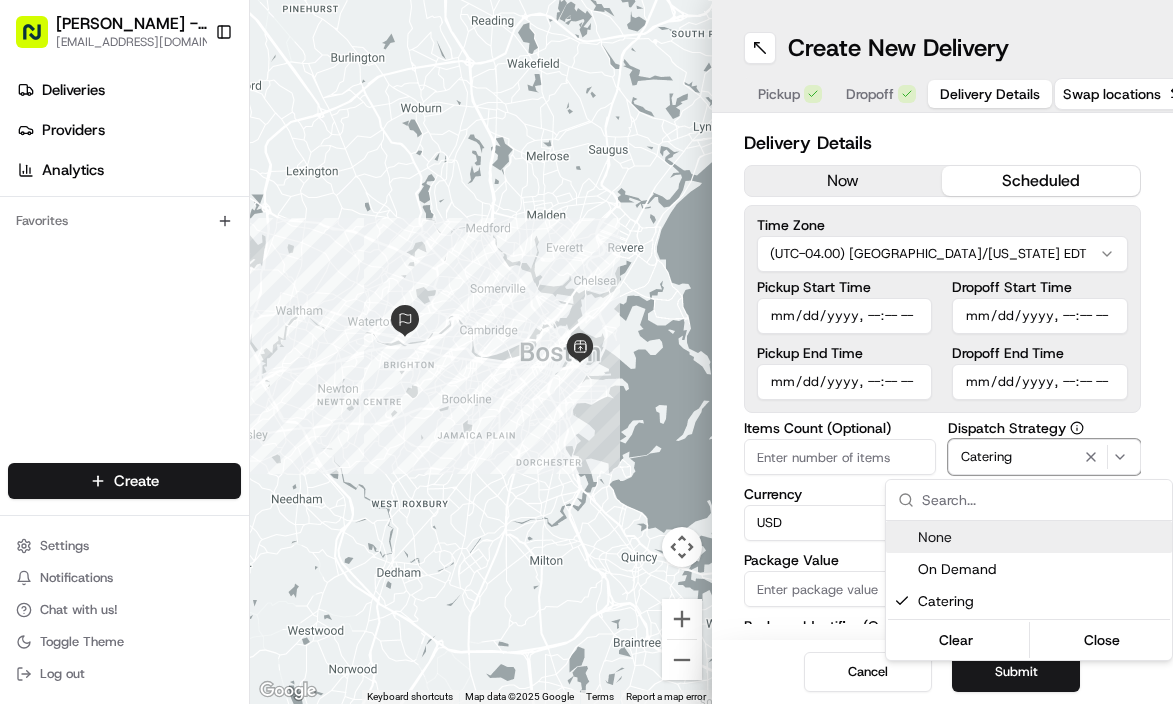 click on "[PERSON_NAME] - Boston [EMAIL_ADDRESS][DOMAIN_NAME] Toggle Sidebar Deliveries Providers Analytics Favorites Main Menu Members & Organization Organization Users Roles Preferences Customization Tracking Orchestration Automations Dispatch Strategy Locations Pickup Locations Dropoff Locations Billing Billing Refund Requests Integrations Notification Triggers Webhooks API Keys Request Logs Create Settings Notifications Chat with us! Toggle Theme Log out ← Move left → Move right ↑ Move up ↓ Move down + Zoom in - Zoom out Home Jump left by 75% End Jump right by 75% Page Up Jump up by 75% Page Down Jump down by 75% Keyboard shortcuts Map Data Map data ©2025 Google Map data ©2025 Google 2 km  Click to toggle between metric and imperial units Terms Report a map error Create New Delivery Pickup Dropoff Delivery Details Swap locations Delivery Details now scheduled Time Zone (UTC-04.00) [GEOGRAPHIC_DATA]/[US_STATE] EDT Pickup Start Time Pickup End Time Dropoff Start Time Dropoff End Time Items Count (Optional) USD" at bounding box center (586, 352) 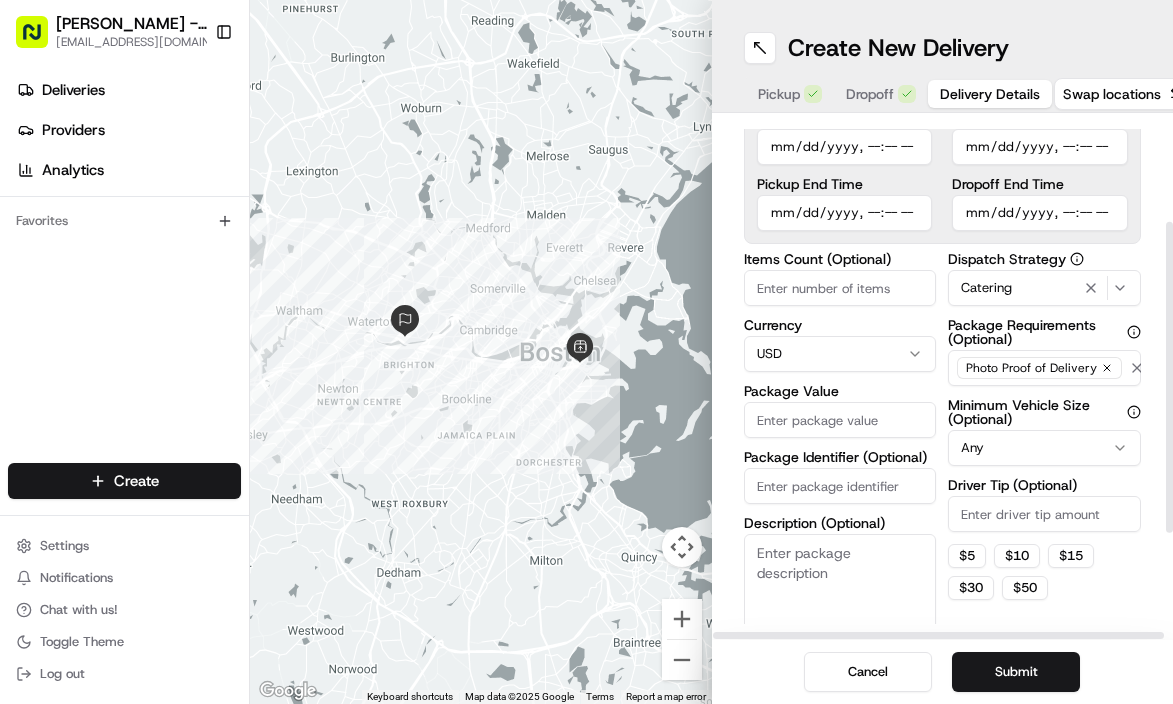 scroll, scrollTop: 270, scrollLeft: 0, axis: vertical 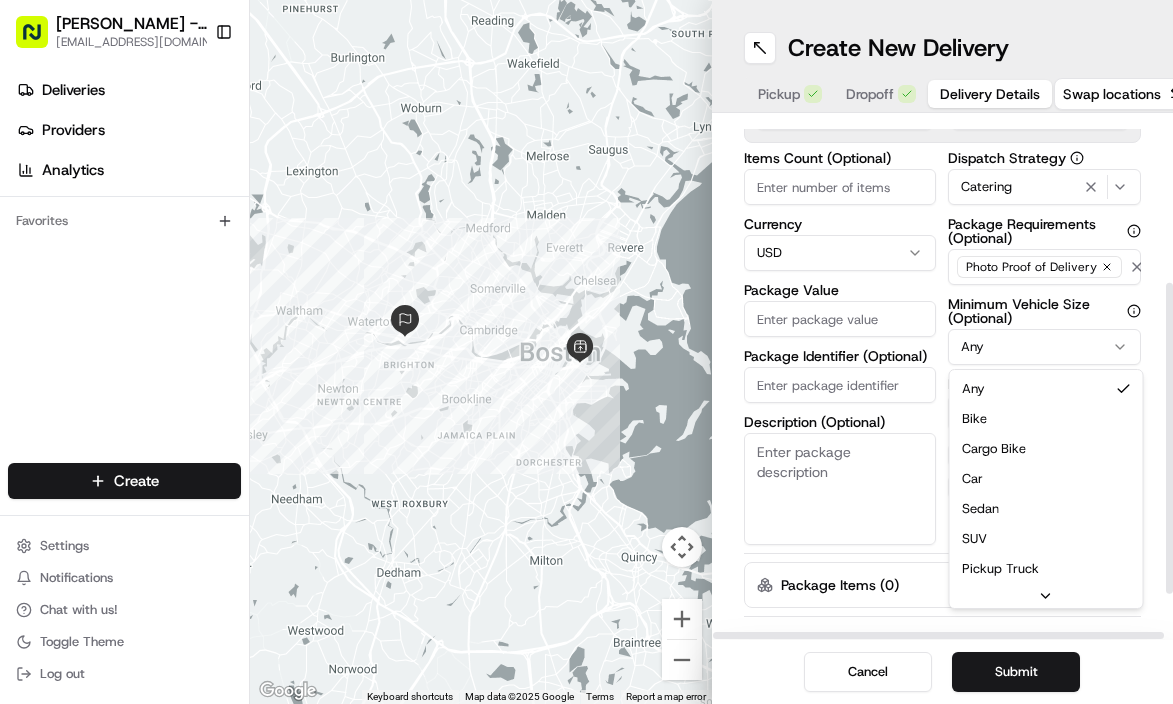 click on "[PERSON_NAME] - Boston [EMAIL_ADDRESS][DOMAIN_NAME] Toggle Sidebar Deliveries Providers Analytics Favorites Main Menu Members & Organization Organization Users Roles Preferences Customization Tracking Orchestration Automations Dispatch Strategy Locations Pickup Locations Dropoff Locations Billing Billing Refund Requests Integrations Notification Triggers Webhooks API Keys Request Logs Create Settings Notifications Chat with us! Toggle Theme Log out ← Move left → Move right ↑ Move up ↓ Move down + Zoom in - Zoom out Home Jump left by 75% End Jump right by 75% Page Up Jump up by 75% Page Down Jump down by 75% Keyboard shortcuts Map Data Map data ©2025 Google Map data ©2025 Google 2 km  Click to toggle between metric and imperial units Terms Report a map error Create New Delivery Pickup Dropoff Delivery Details Swap locations Delivery Details now scheduled Time Zone (UTC-04.00) [GEOGRAPHIC_DATA]/[US_STATE] EDT Pickup Start Time Pickup End Time Dropoff Start Time Dropoff End Time Items Count (Optional) USD" at bounding box center (586, 352) 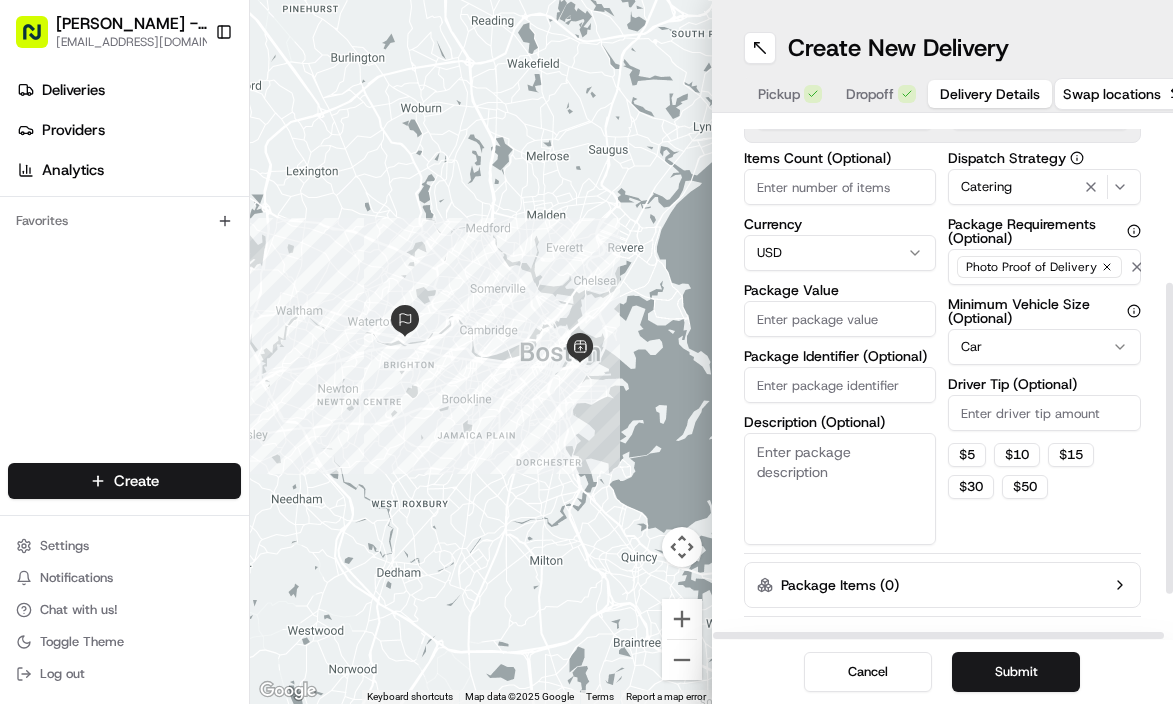 click on "Package Value" at bounding box center [840, 319] 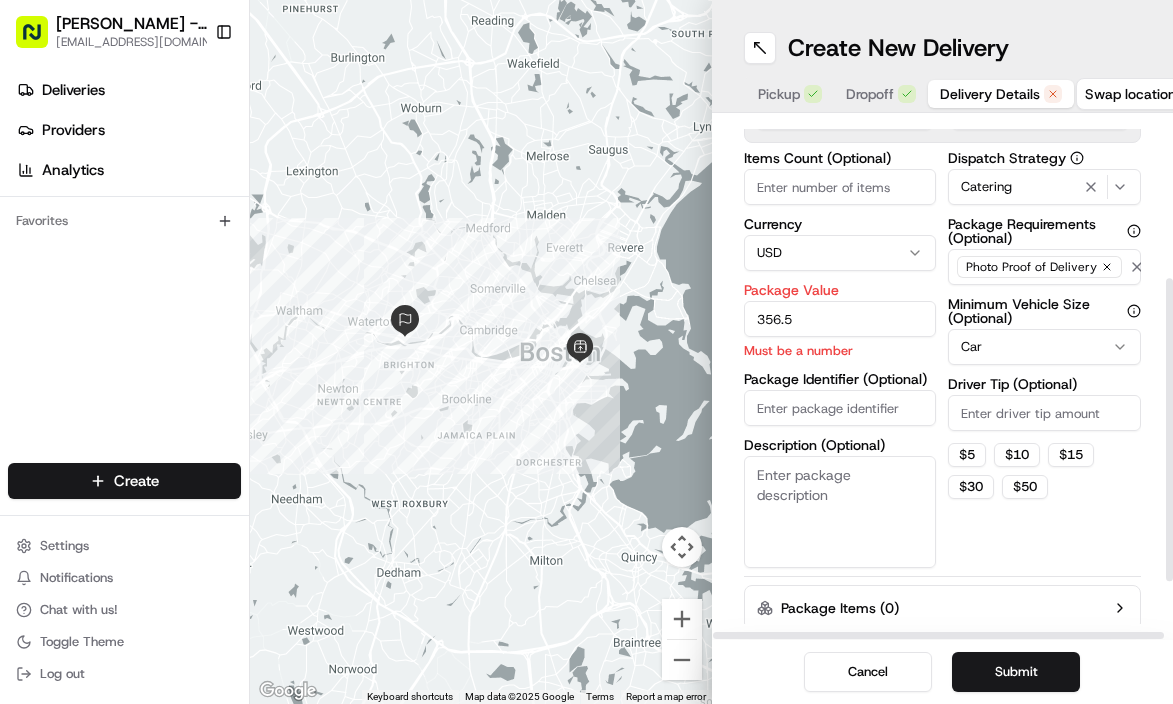 type on "356.5" 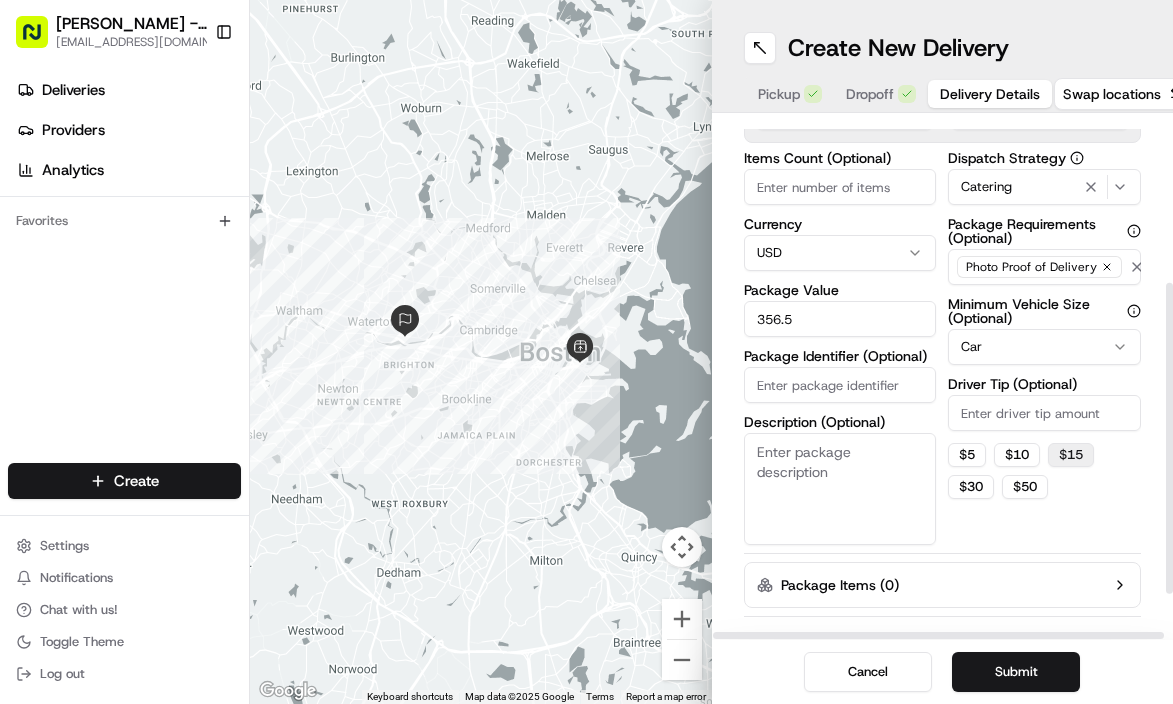 click on "$ 15" at bounding box center (1071, 455) 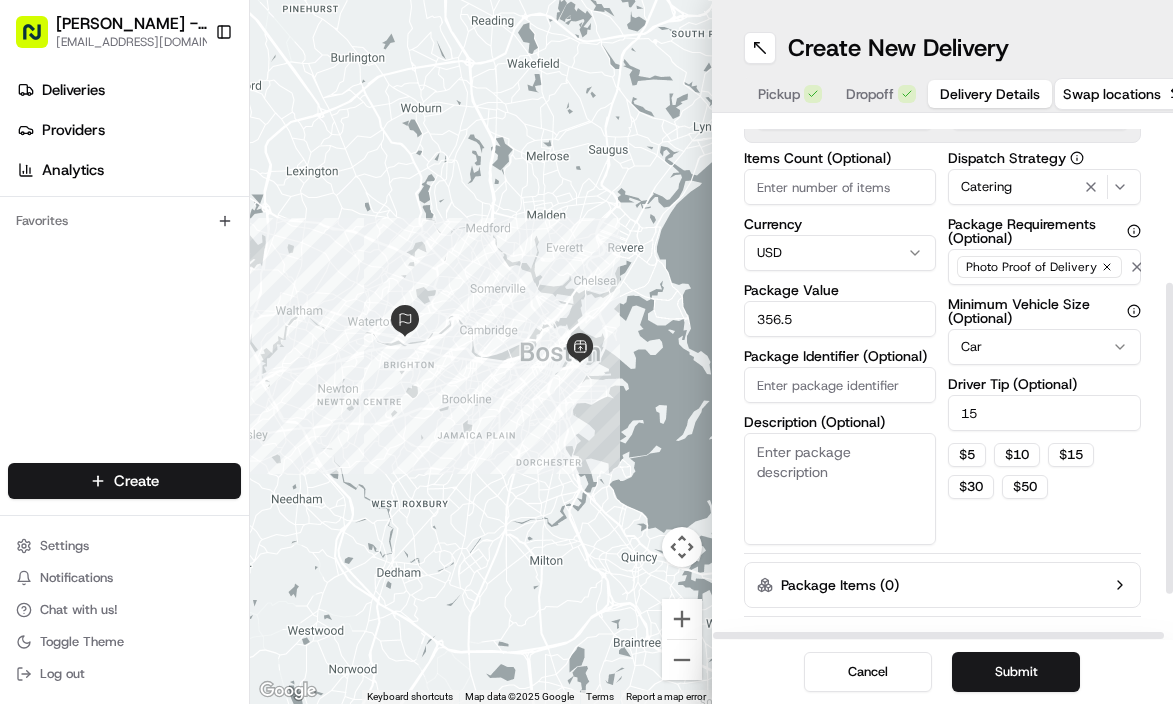 click on "Dispatch Strategy Catering Package Requirements (Optional) Photo Proof of Delivery Minimum Vehicle Size (Optional) Car Driver Tip (Optional) 15 $ 5 $ 10 $ 15 $ 30 $ 50" at bounding box center (1044, 348) 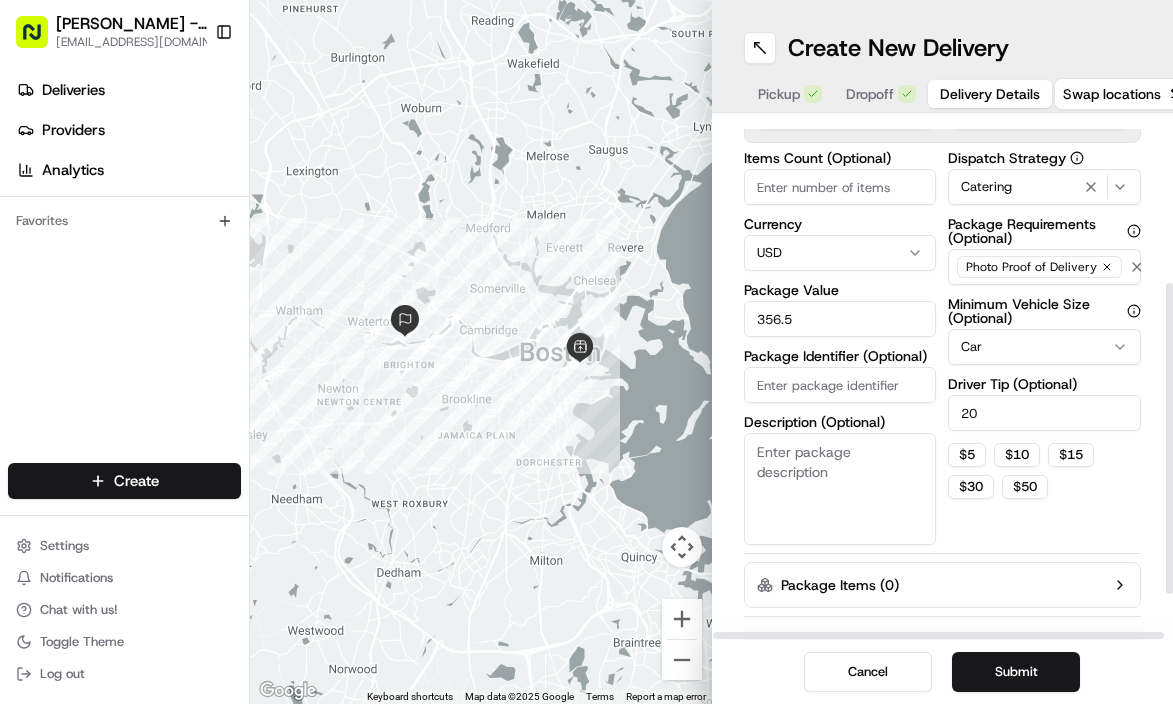 click on "$ 5 $ 10 $ 15 $ 30 $ 50" at bounding box center [1044, 471] 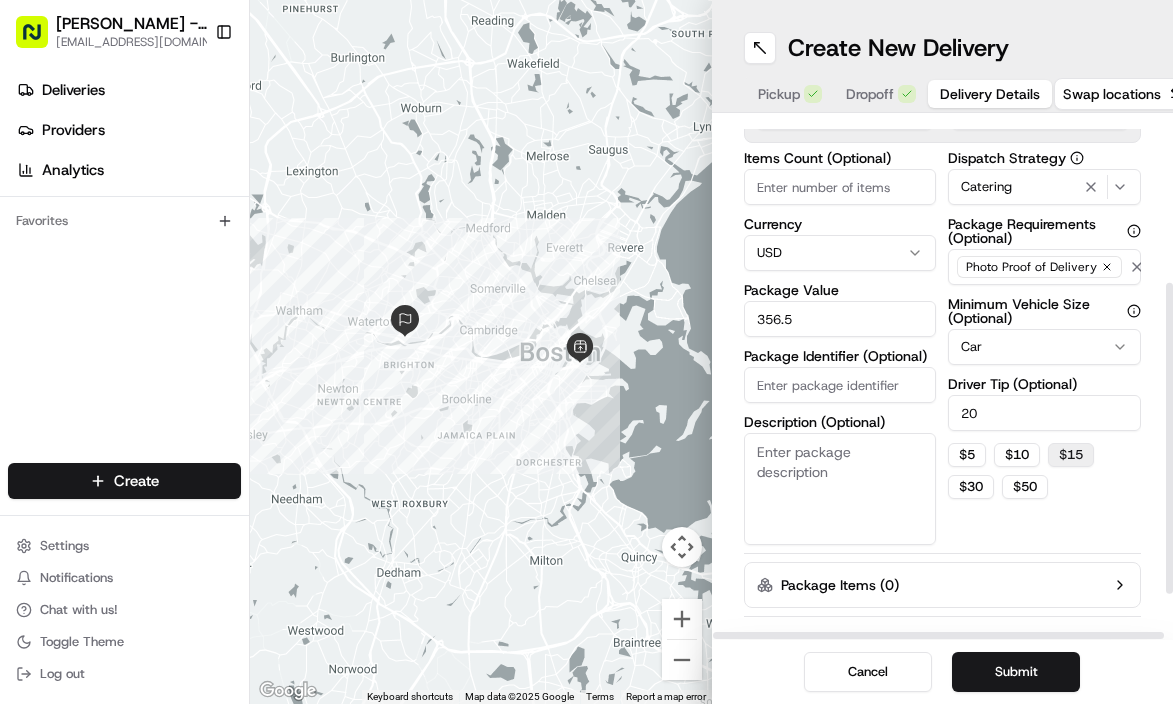 click on "$ 15" at bounding box center (1071, 455) 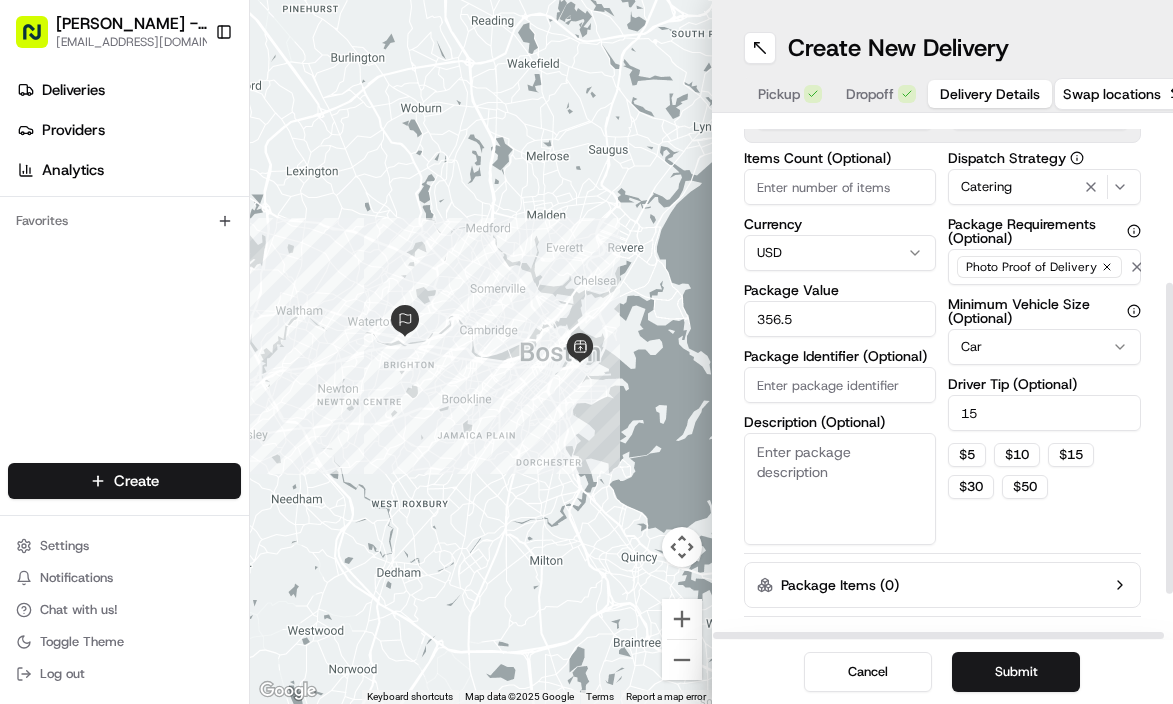 click on "Dispatch Strategy Catering Package Requirements (Optional) Photo Proof of Delivery Minimum Vehicle Size (Optional) Car Driver Tip (Optional) 15 $ 5 $ 10 $ 15 $ 30 $ 50" at bounding box center (1044, 348) 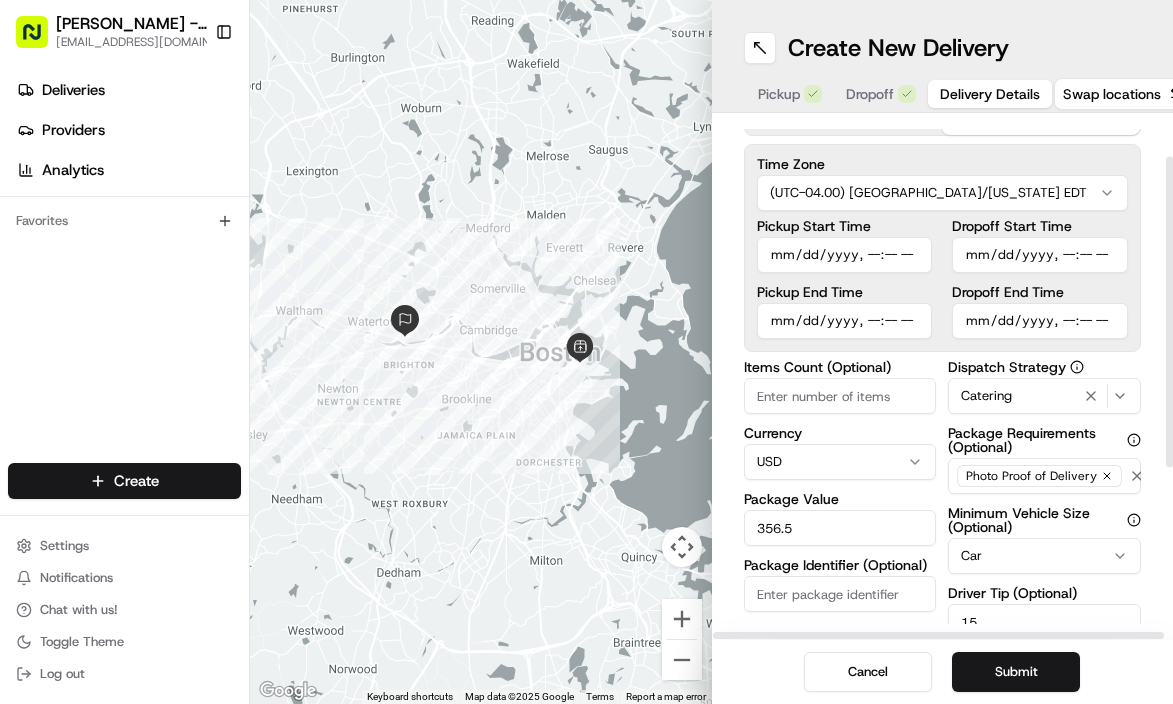 scroll, scrollTop: 69, scrollLeft: 0, axis: vertical 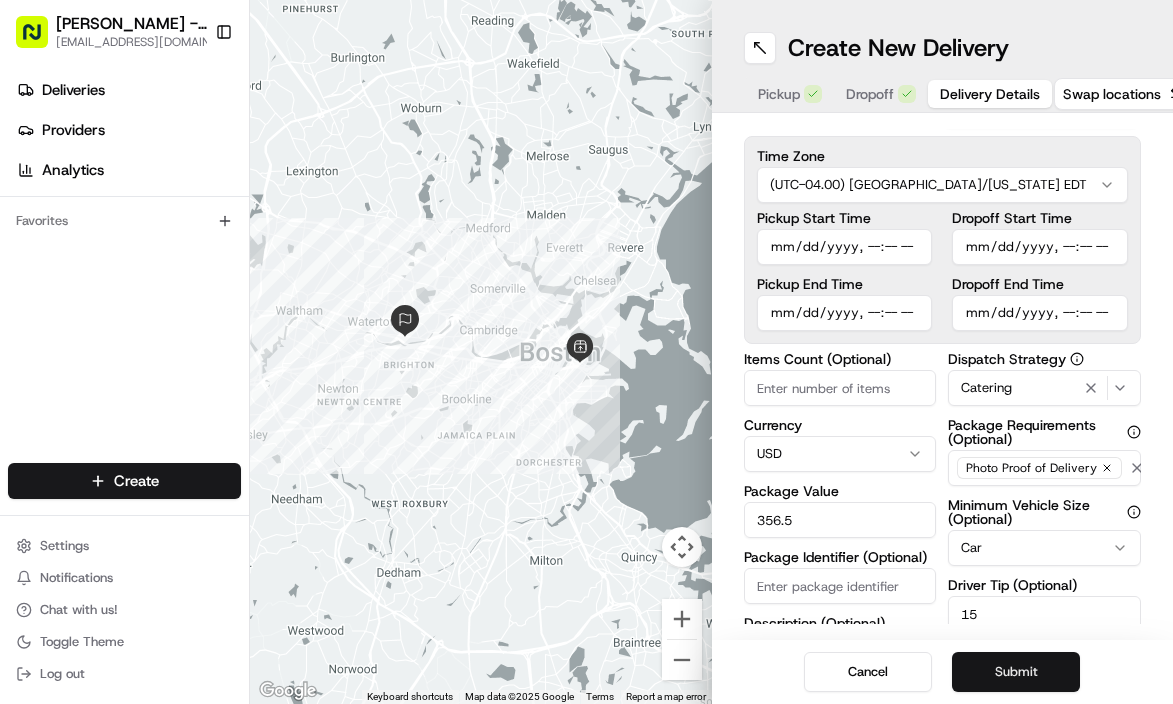 click on "Submit" at bounding box center [1016, 672] 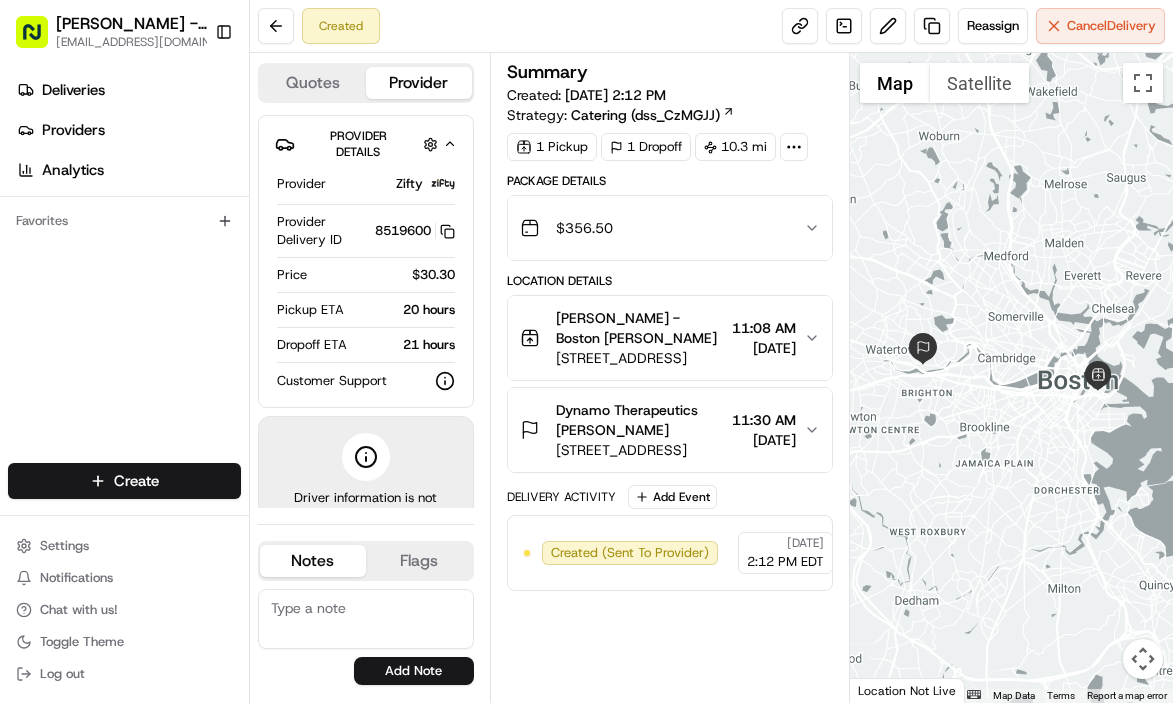 click 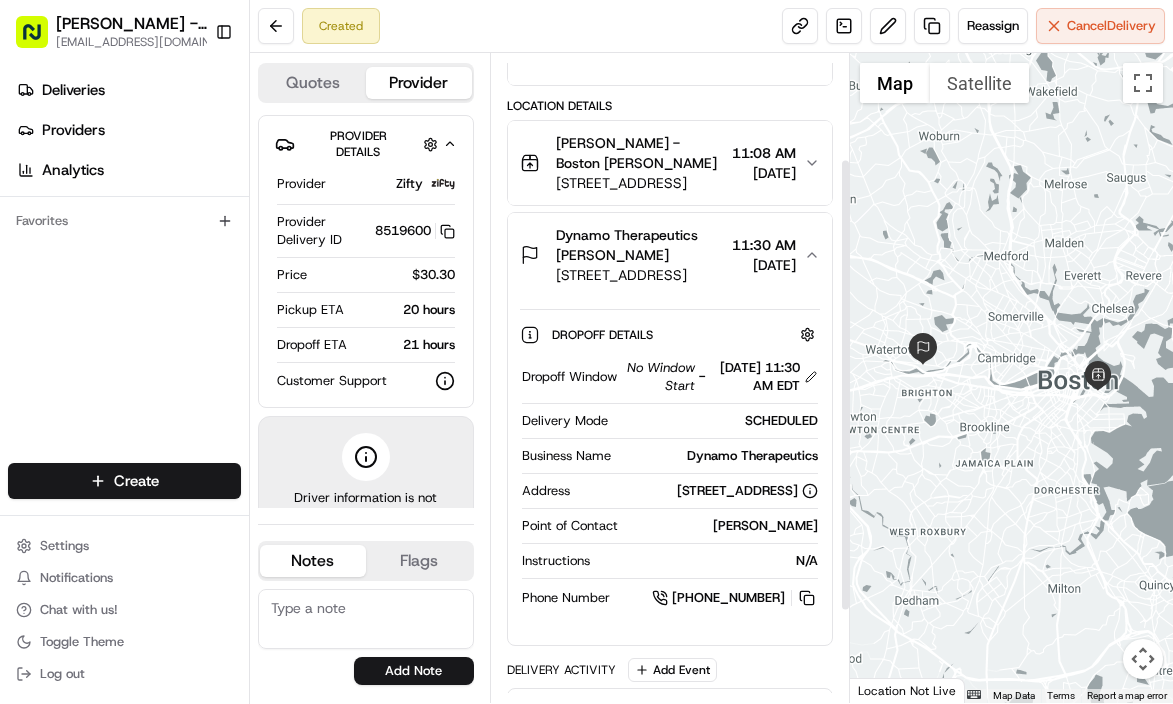 scroll, scrollTop: 87, scrollLeft: 0, axis: vertical 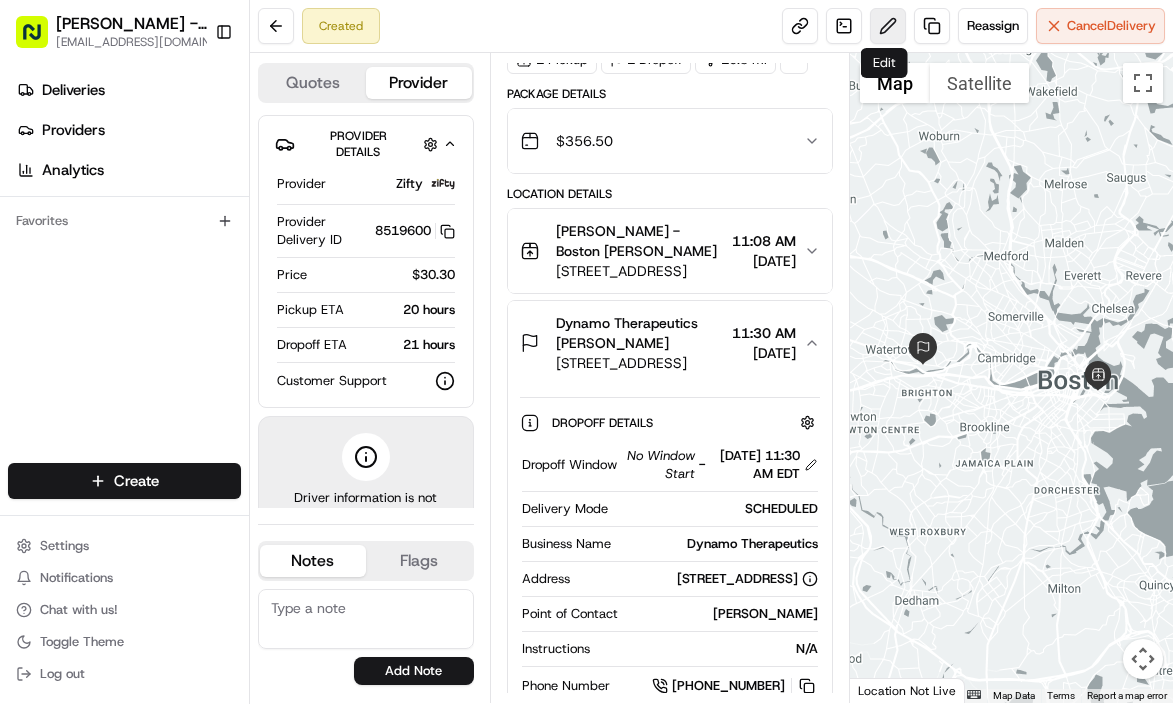 click at bounding box center [888, 26] 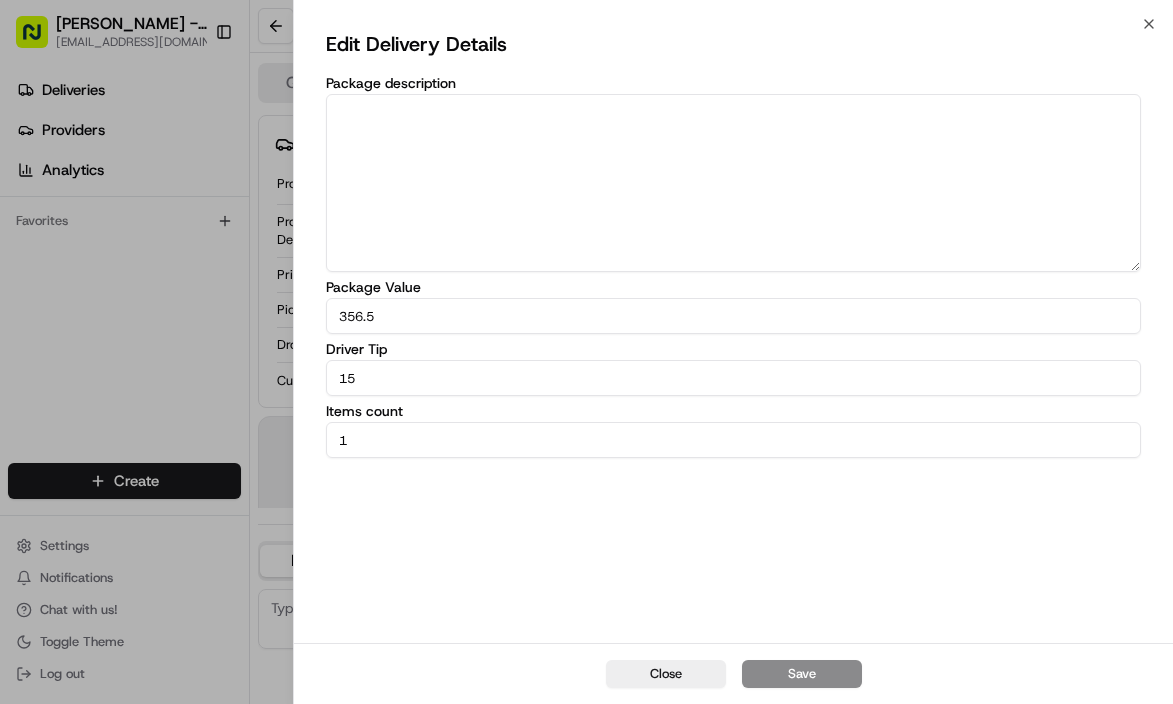 click on "Edit Delivery Details Package description Package Value 356.5 Driver Tip 15 Items count 1" at bounding box center (733, 333) 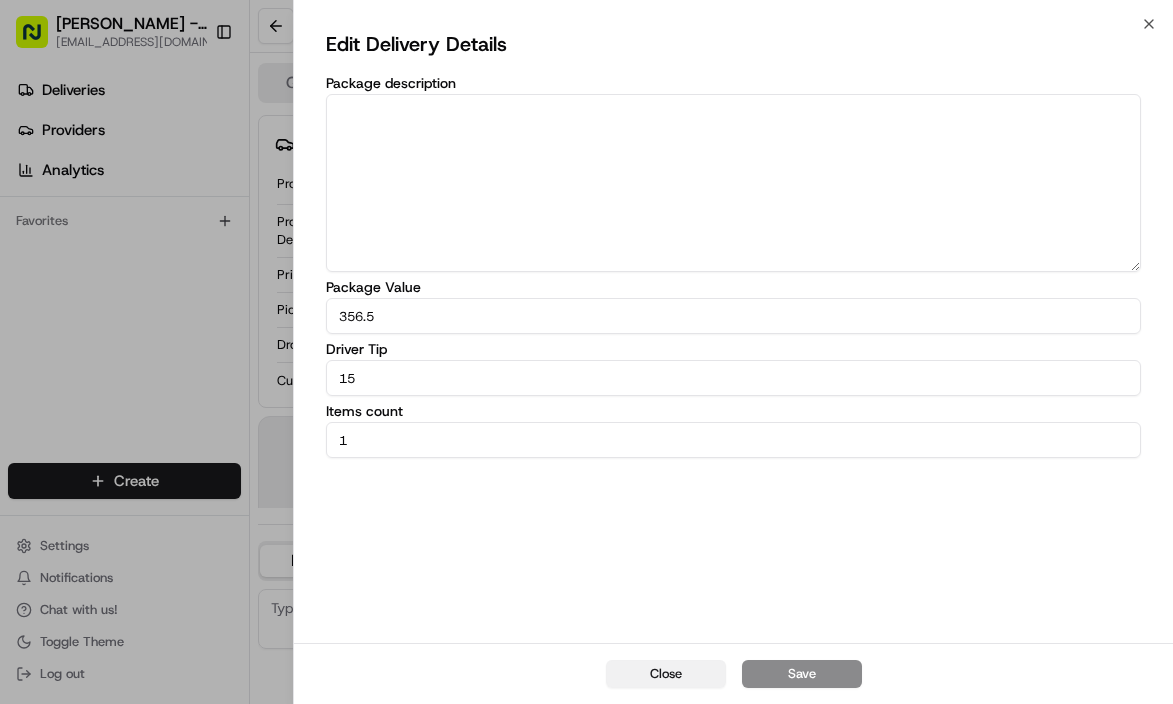 click on "Close" at bounding box center (666, 674) 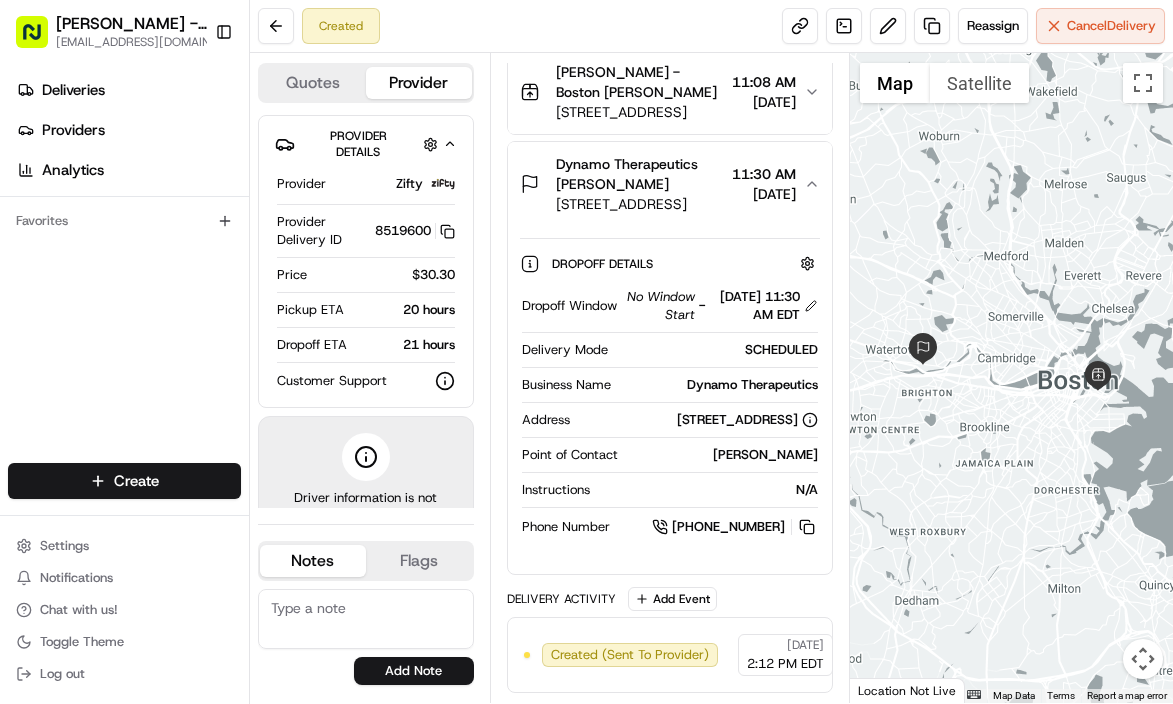scroll, scrollTop: 282, scrollLeft: 0, axis: vertical 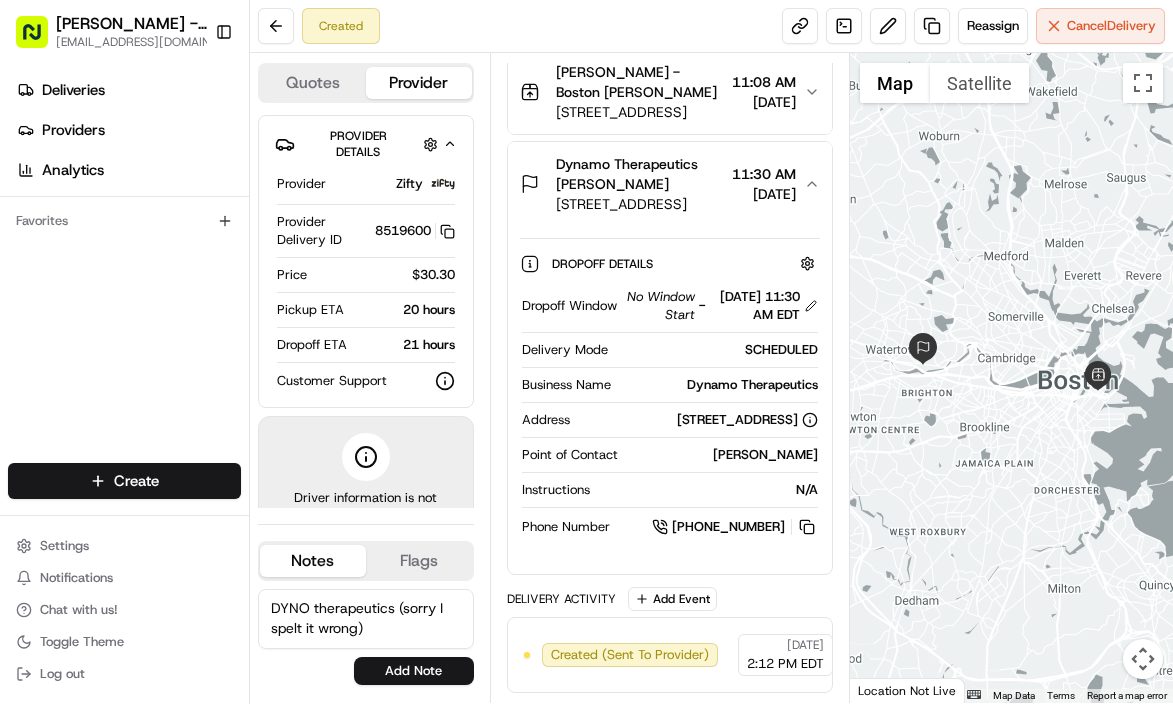 click on "DYNO therapeutics (sorry I spelt it wrong)" at bounding box center [366, 619] 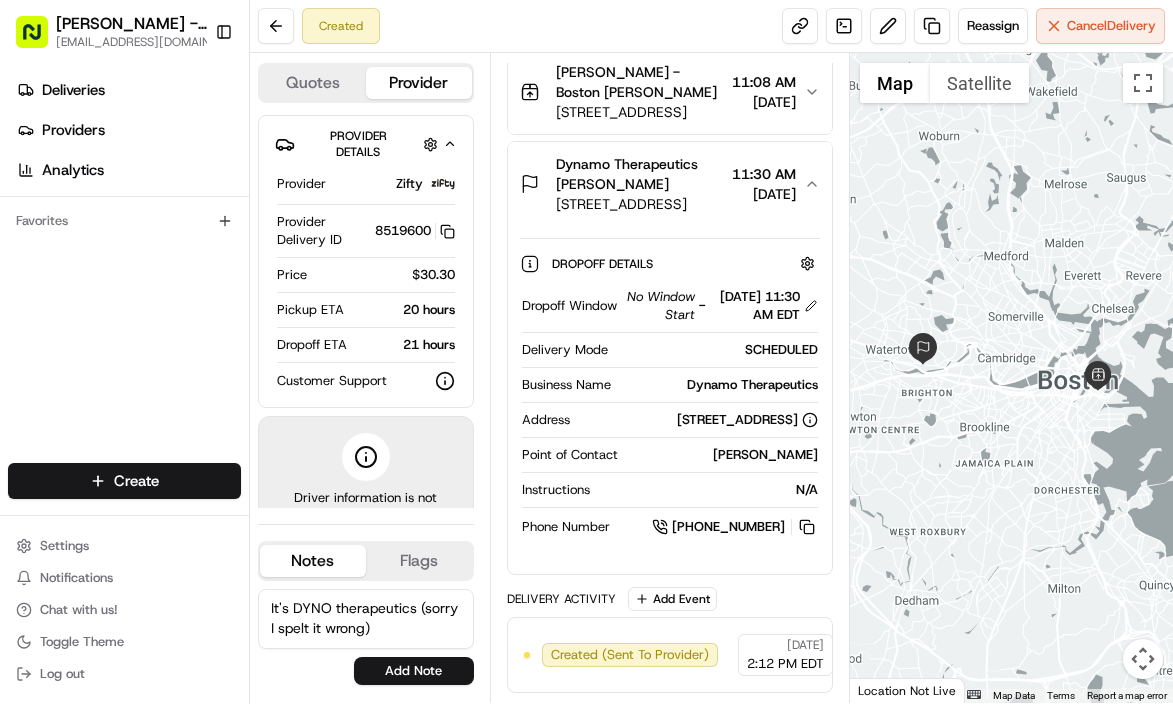 type on "It's DYNO therapeutics (sorry I spelt it wrong)" 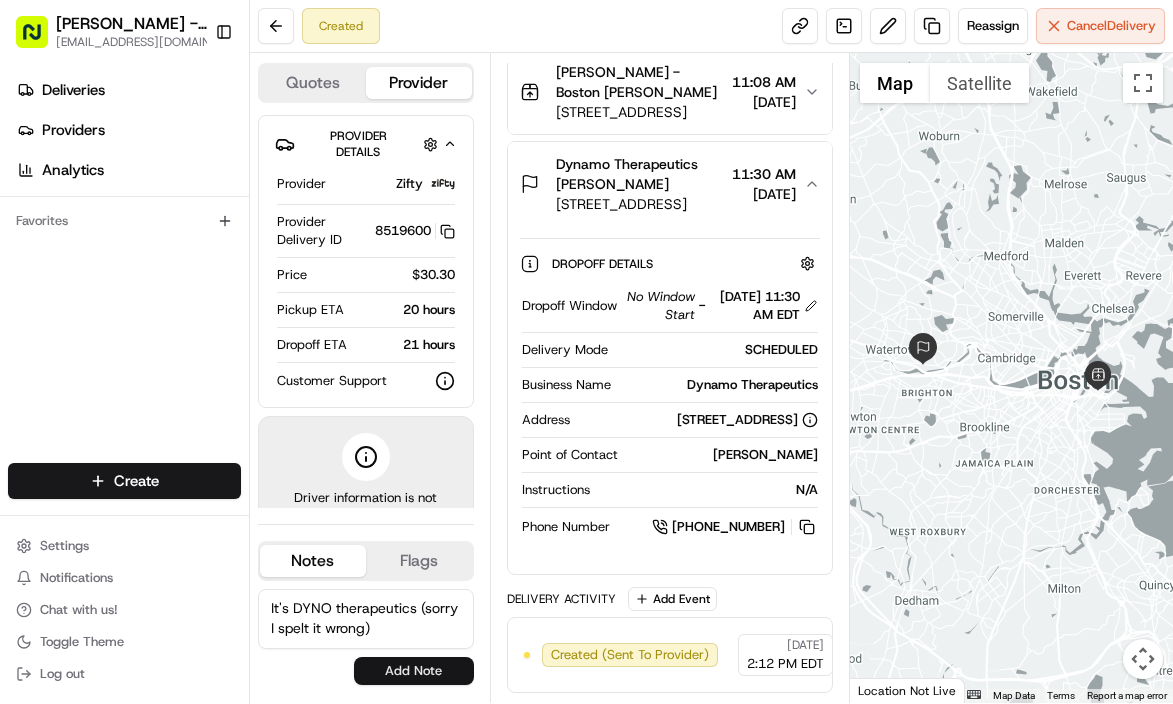 click on "Add Note" at bounding box center [414, 671] 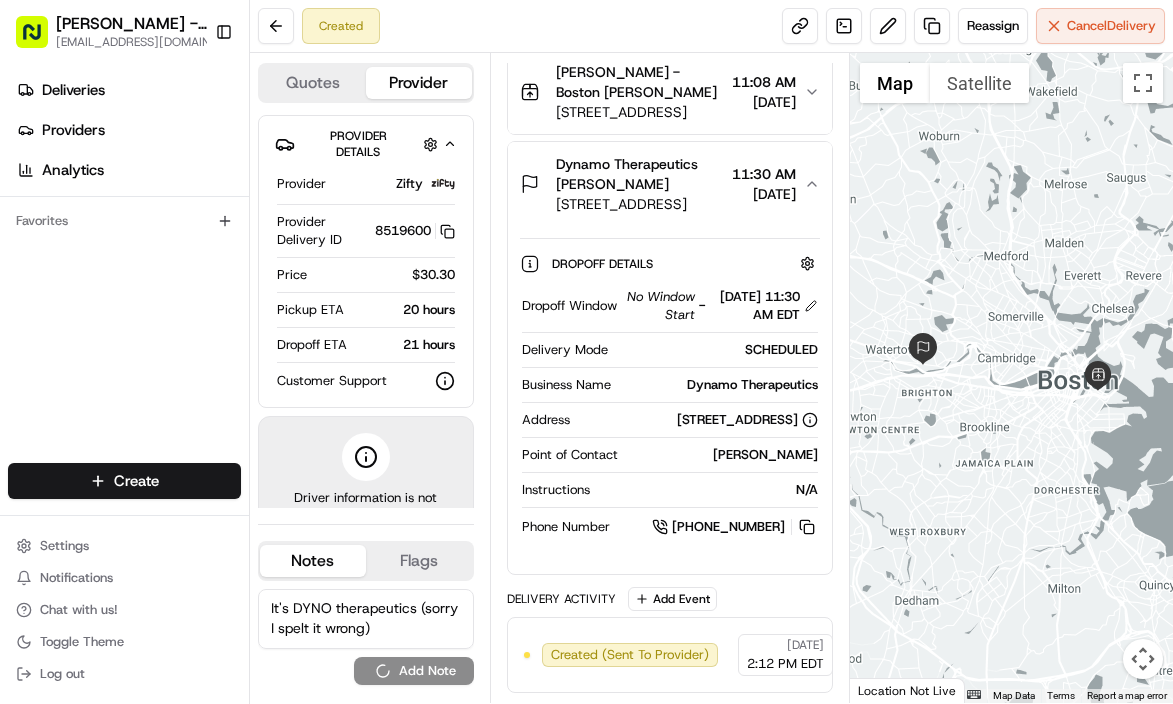 type 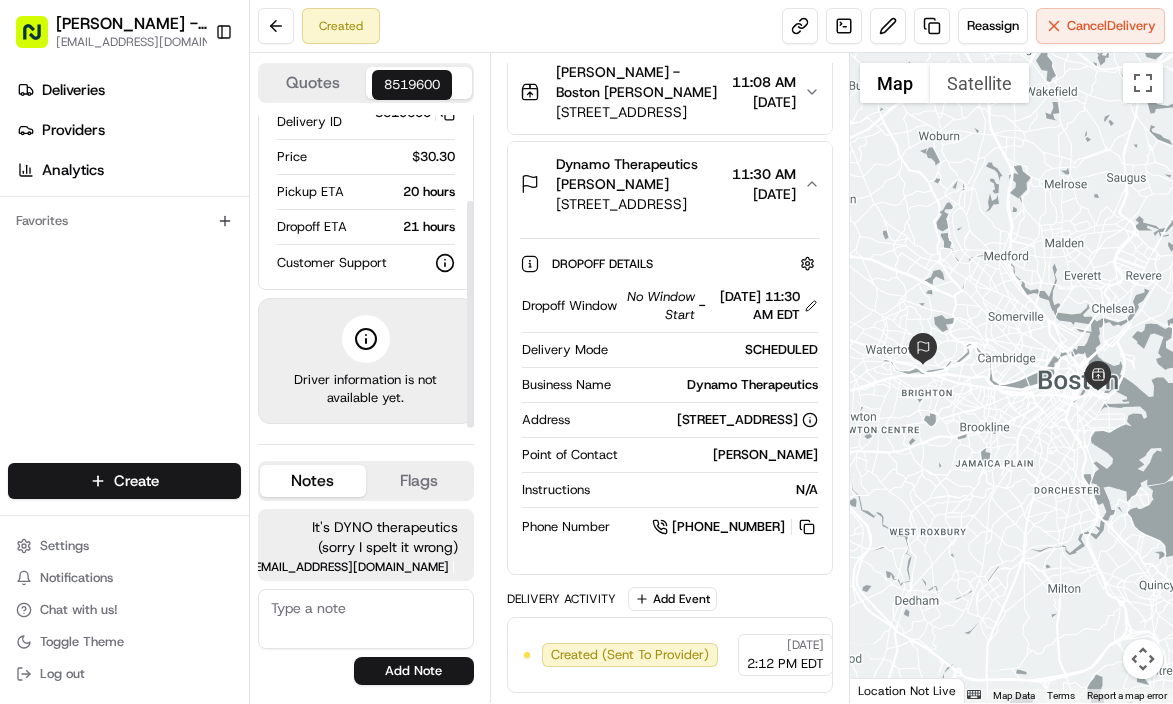 scroll, scrollTop: 0, scrollLeft: 0, axis: both 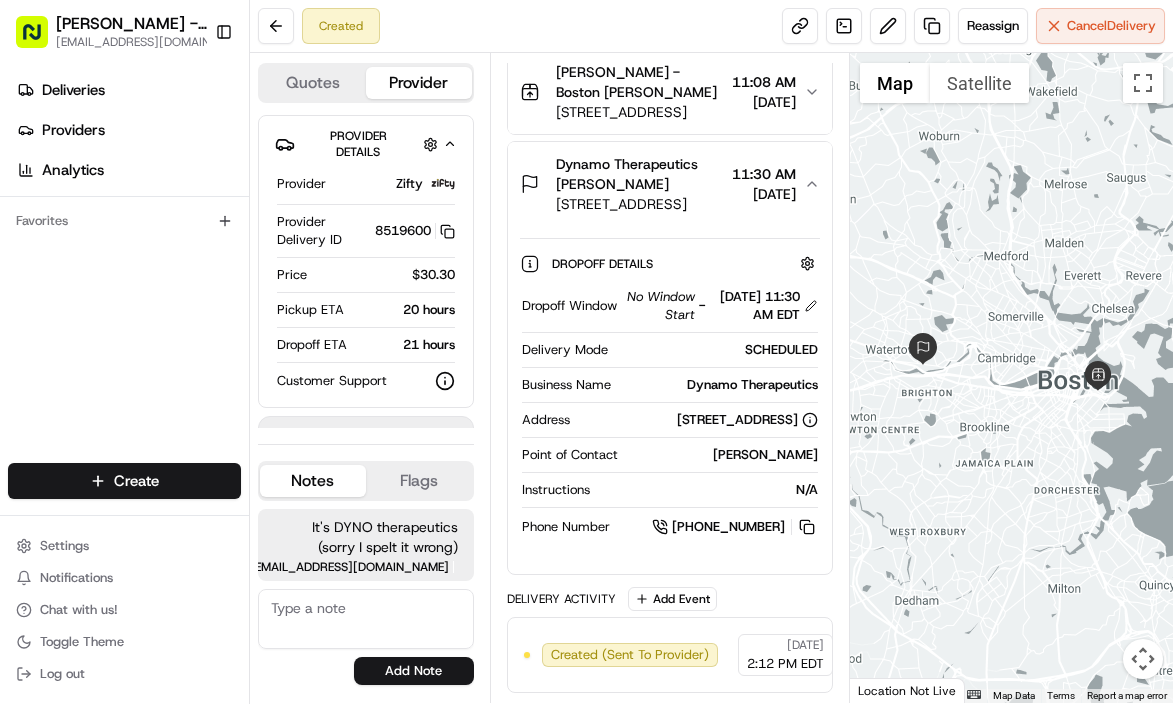 click 